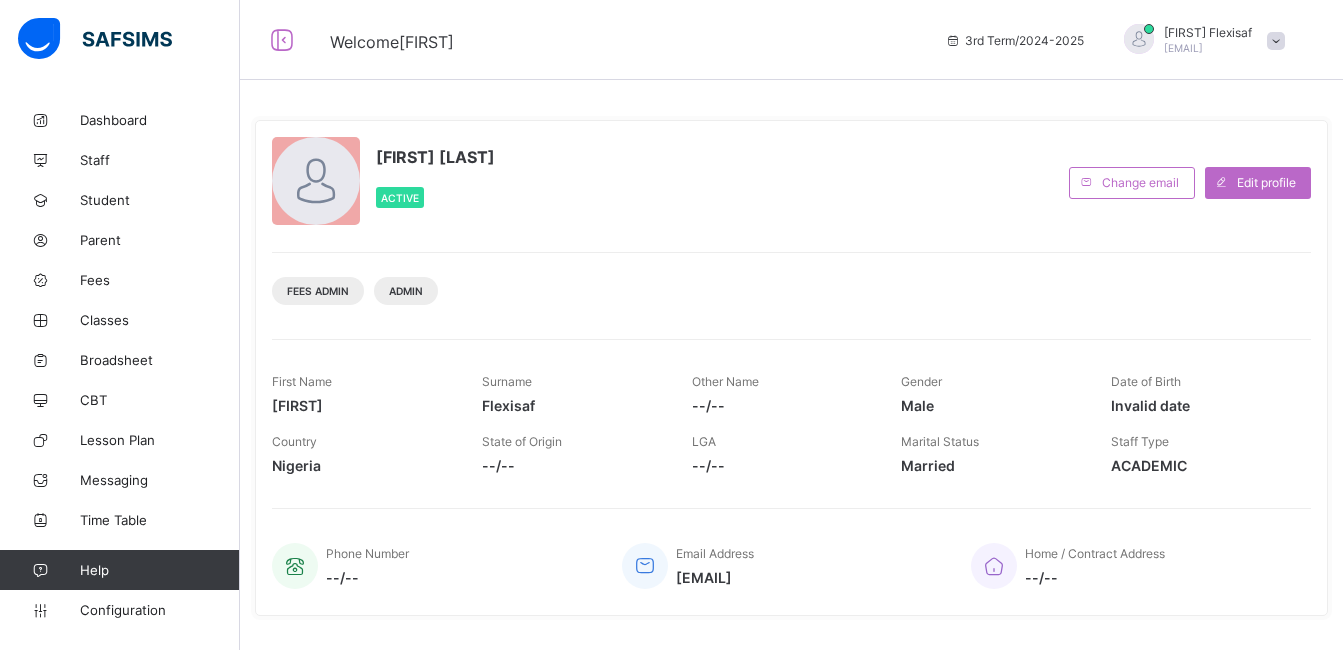 scroll, scrollTop: 0, scrollLeft: 0, axis: both 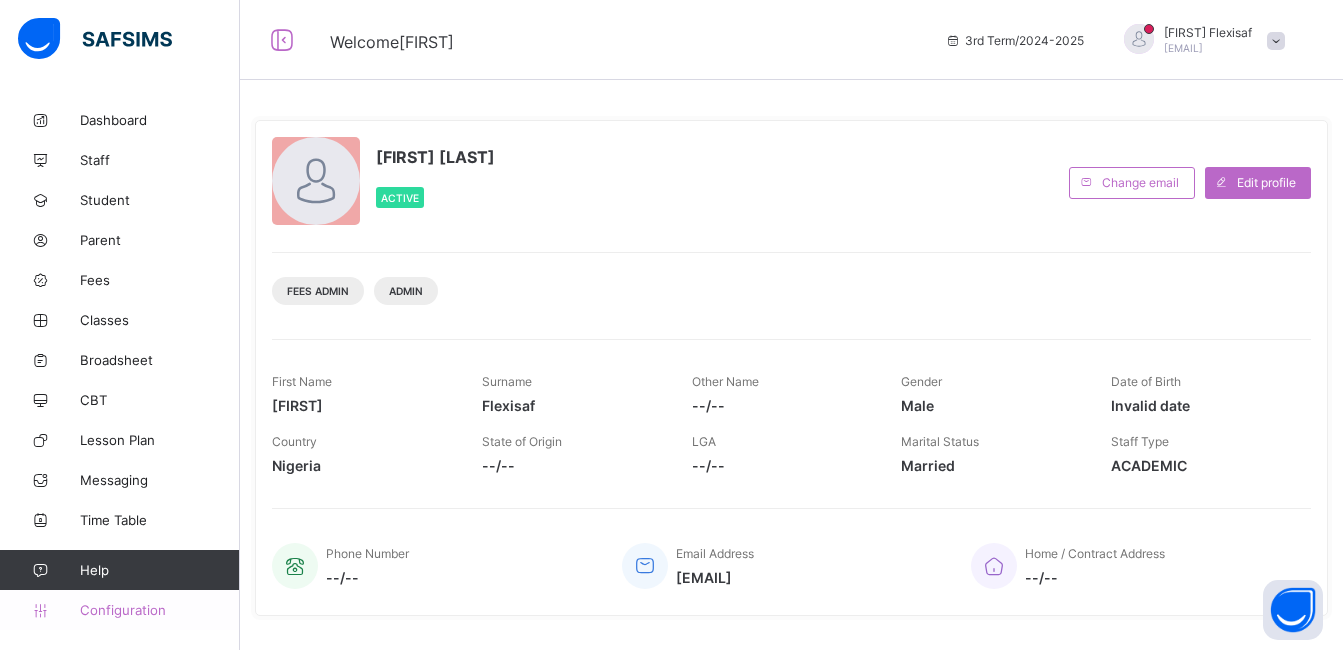 click on "Configuration" at bounding box center [159, 610] 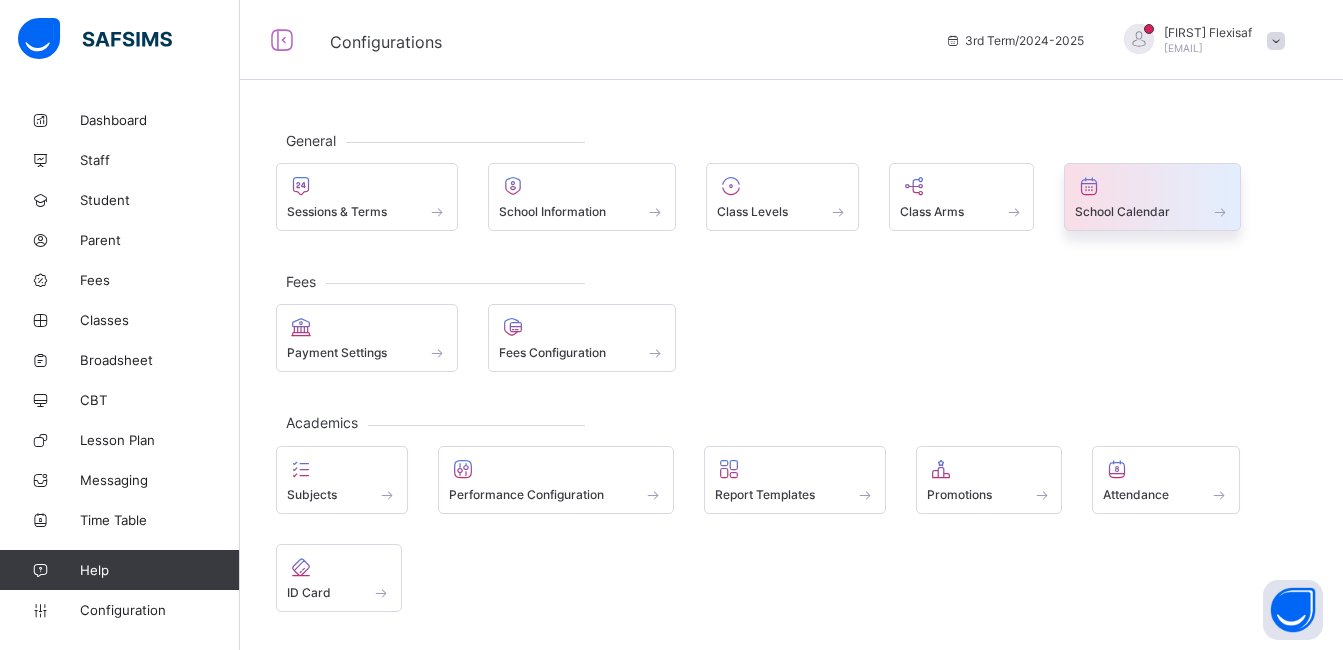 click on "School Calendar" at bounding box center (1122, 211) 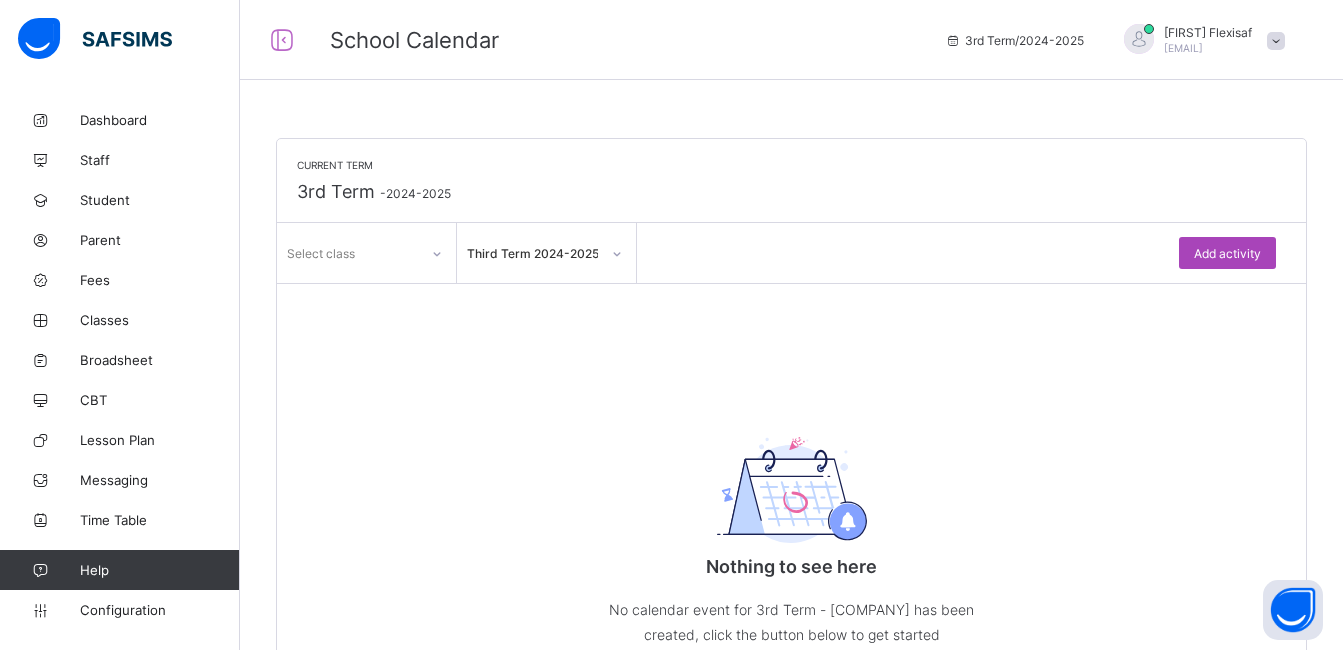 click on "Add activity" at bounding box center [1227, 253] 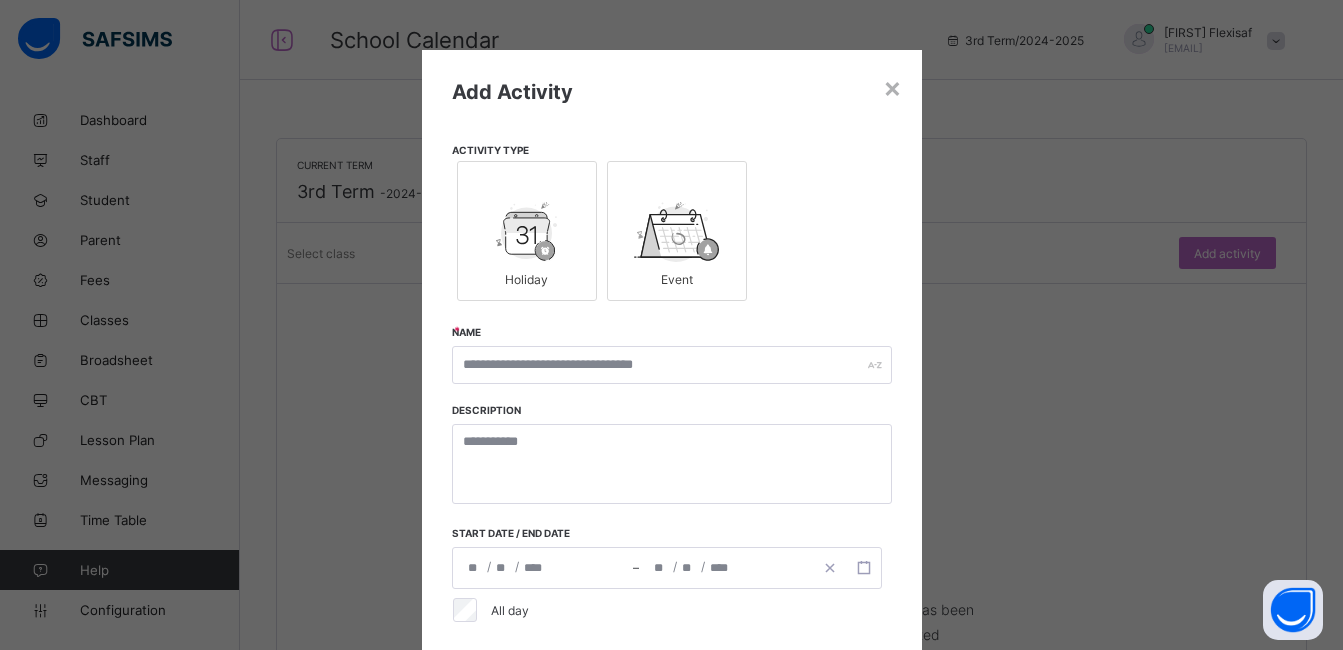 click at bounding box center (527, 232) 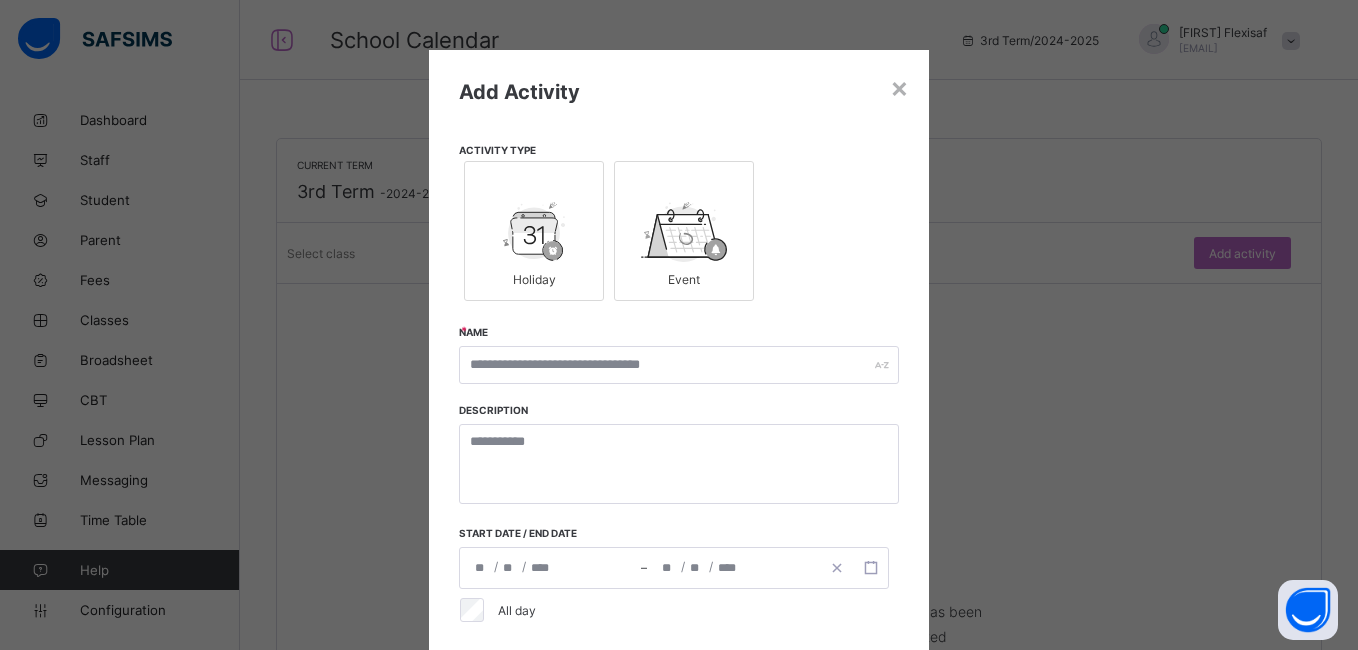 click on "Activity Type" at bounding box center (679, 150) 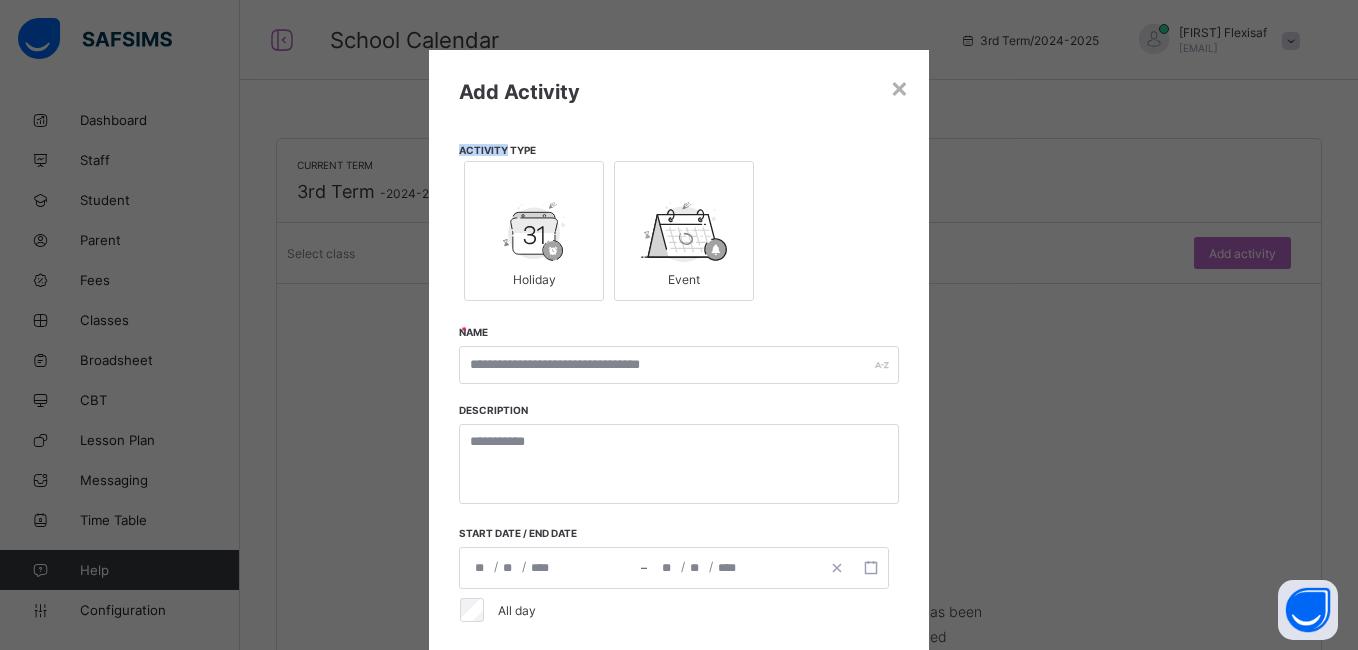 click on "Activity Type" at bounding box center (679, 150) 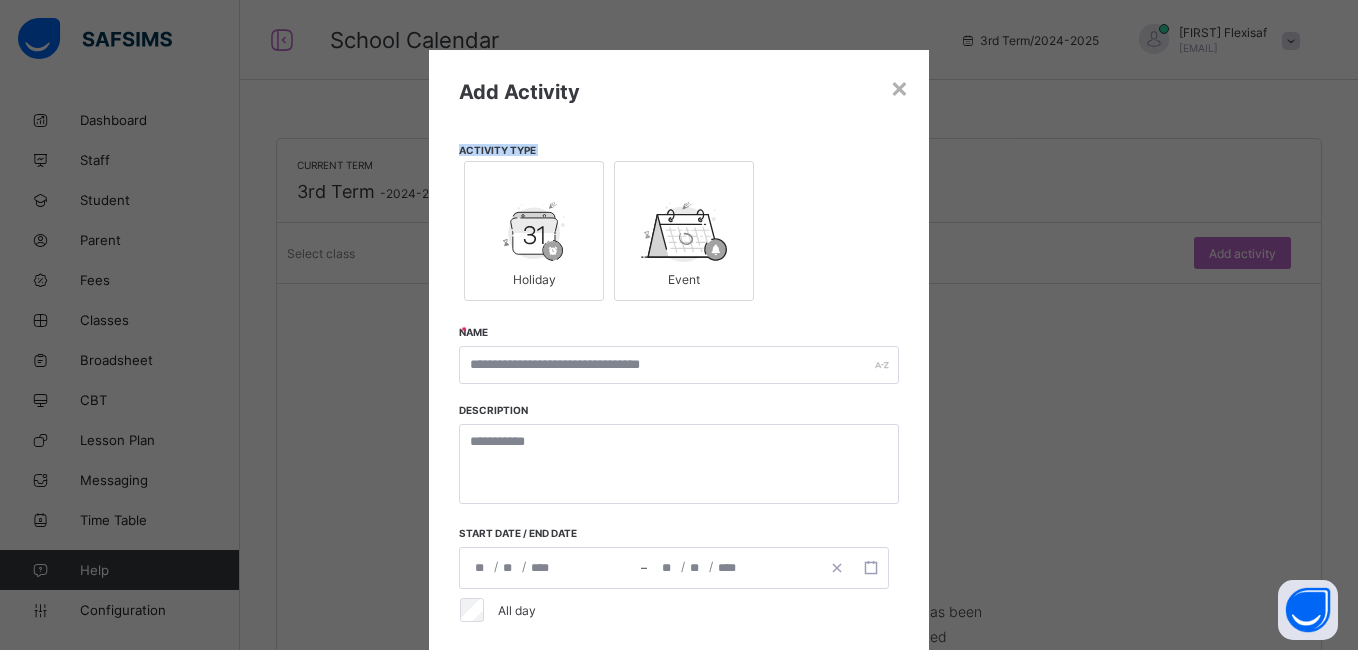 copy on "Activity Type" 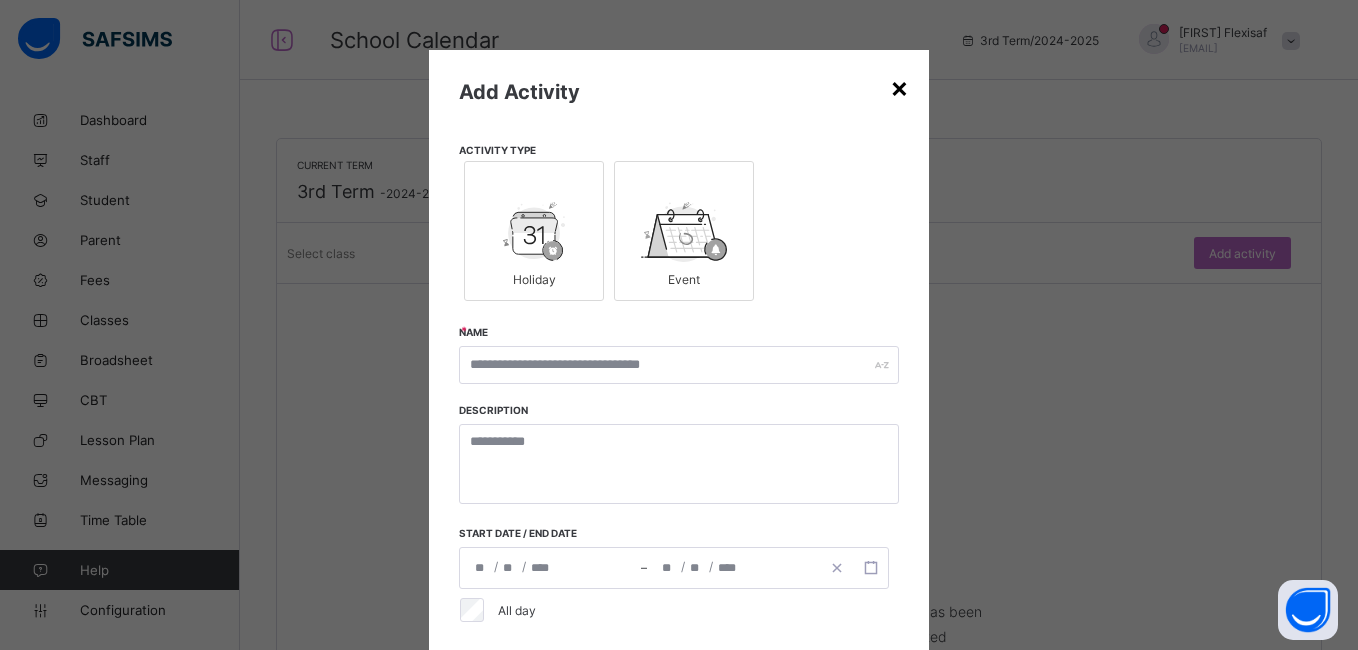 click on "×" at bounding box center (899, 87) 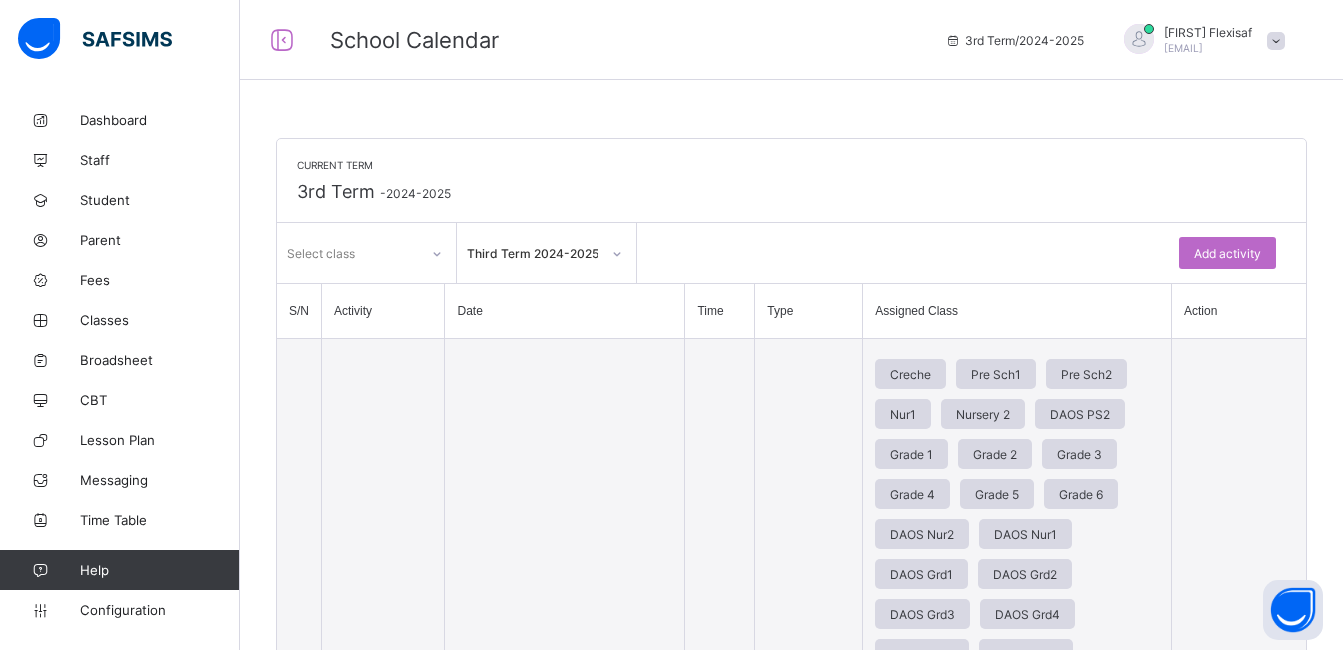 scroll, scrollTop: 0, scrollLeft: 0, axis: both 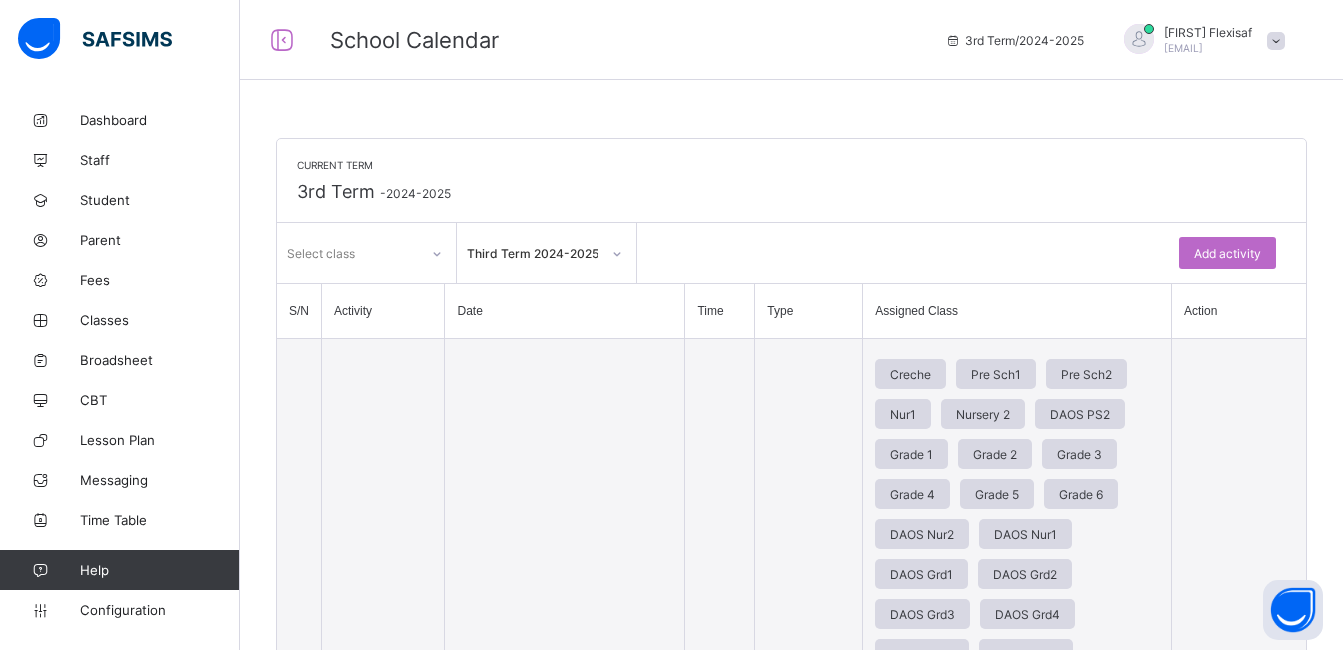 click at bounding box center [1276, 41] 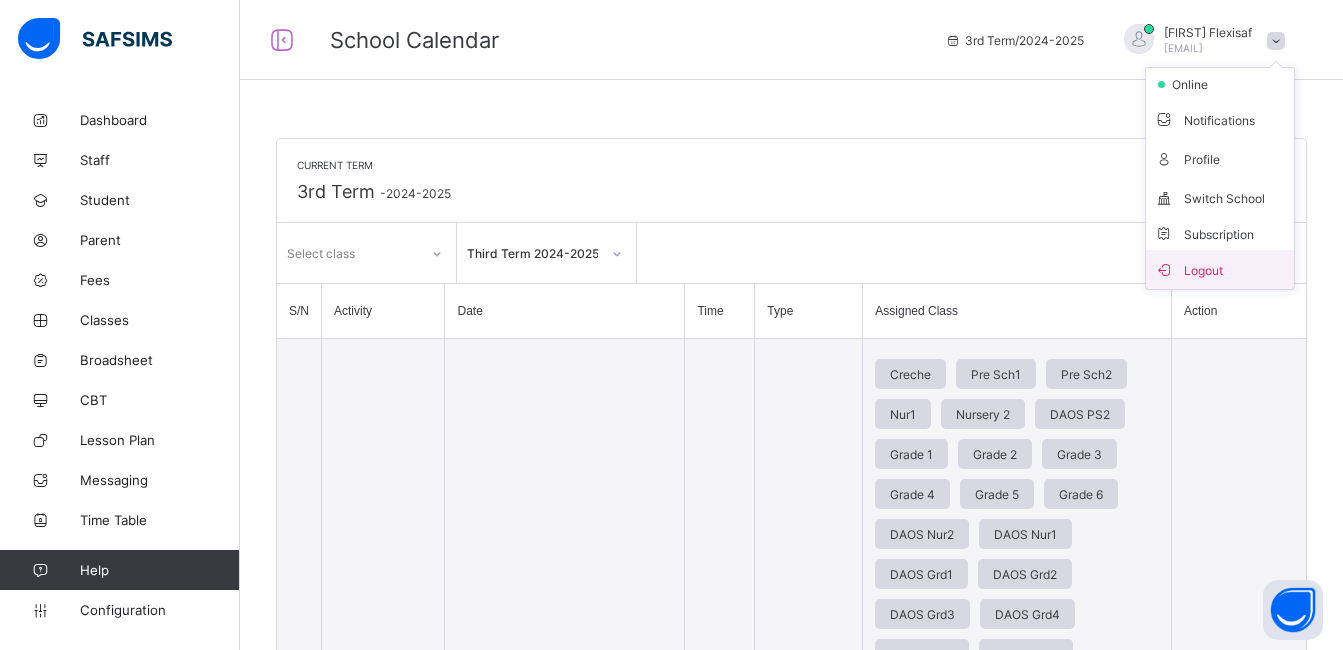 click on "Logout" at bounding box center [1220, 269] 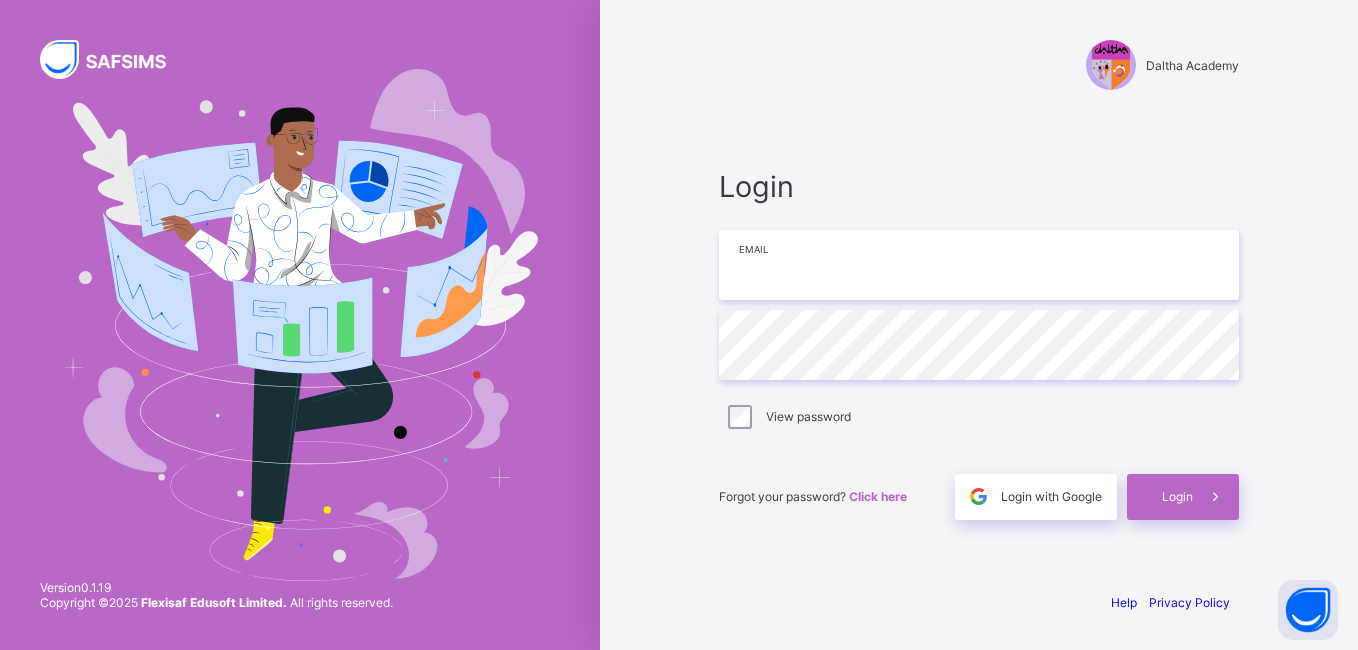 click at bounding box center [979, 265] 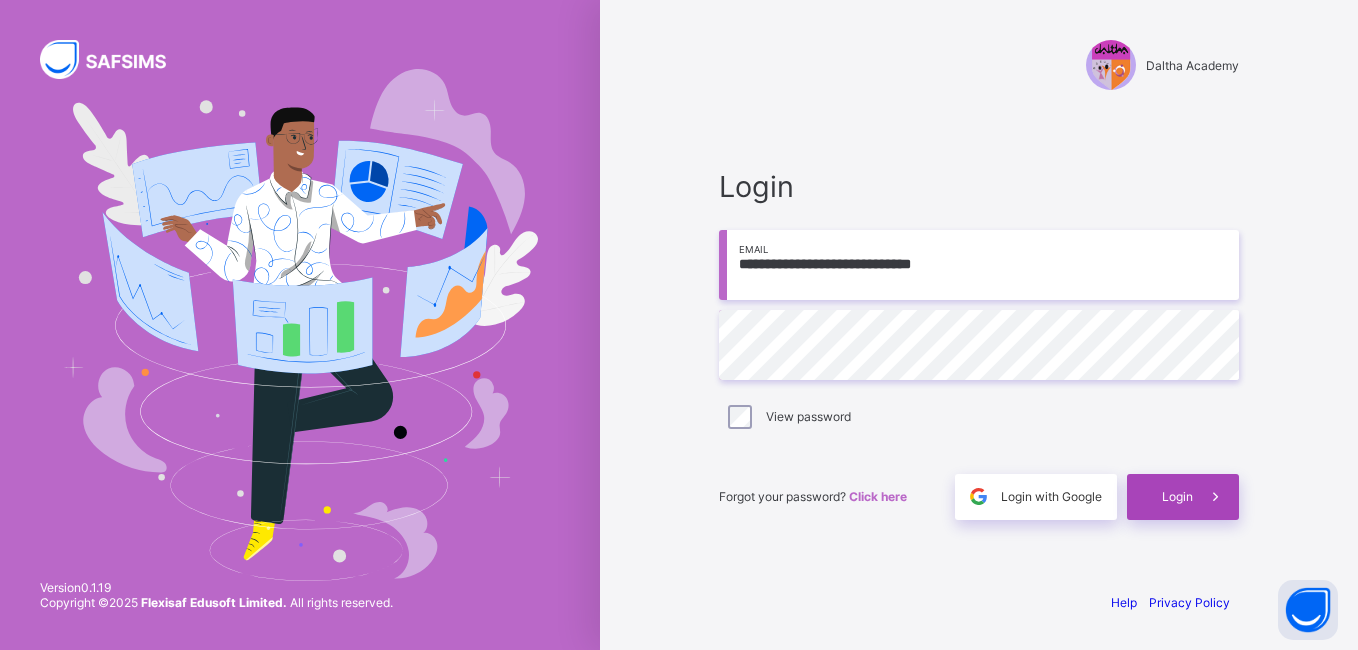 click on "Login" at bounding box center [1177, 496] 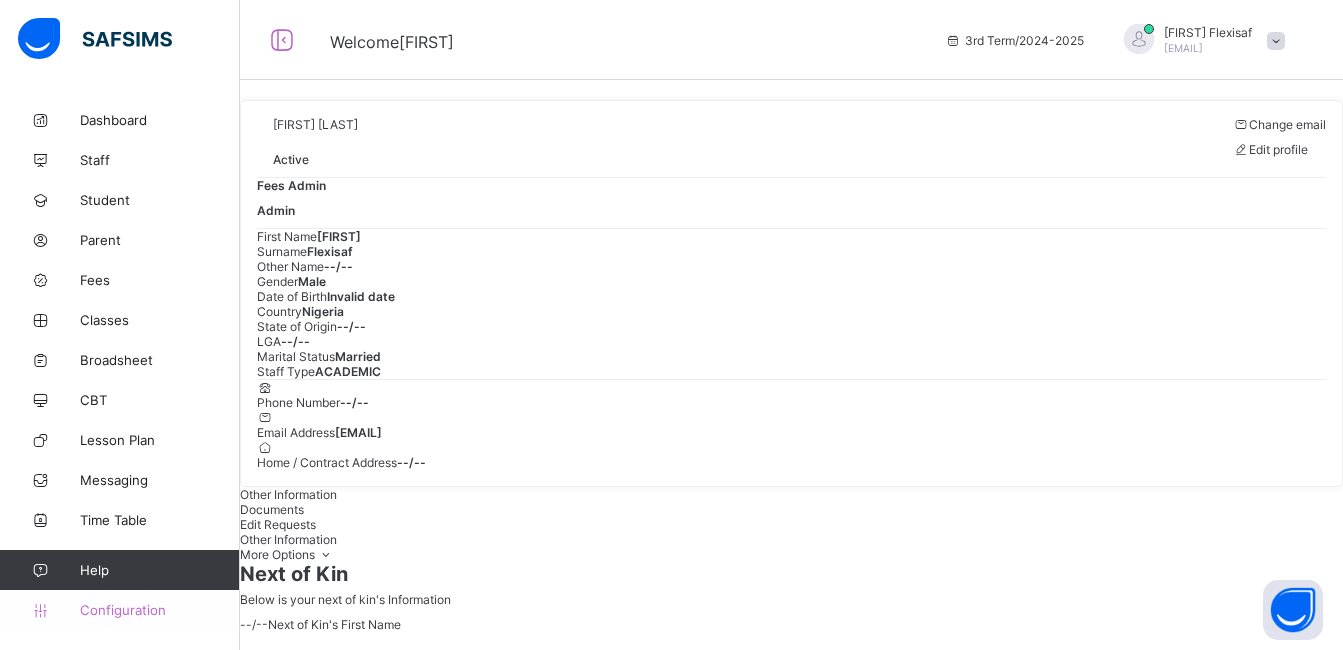 click on "Configuration" at bounding box center (159, 610) 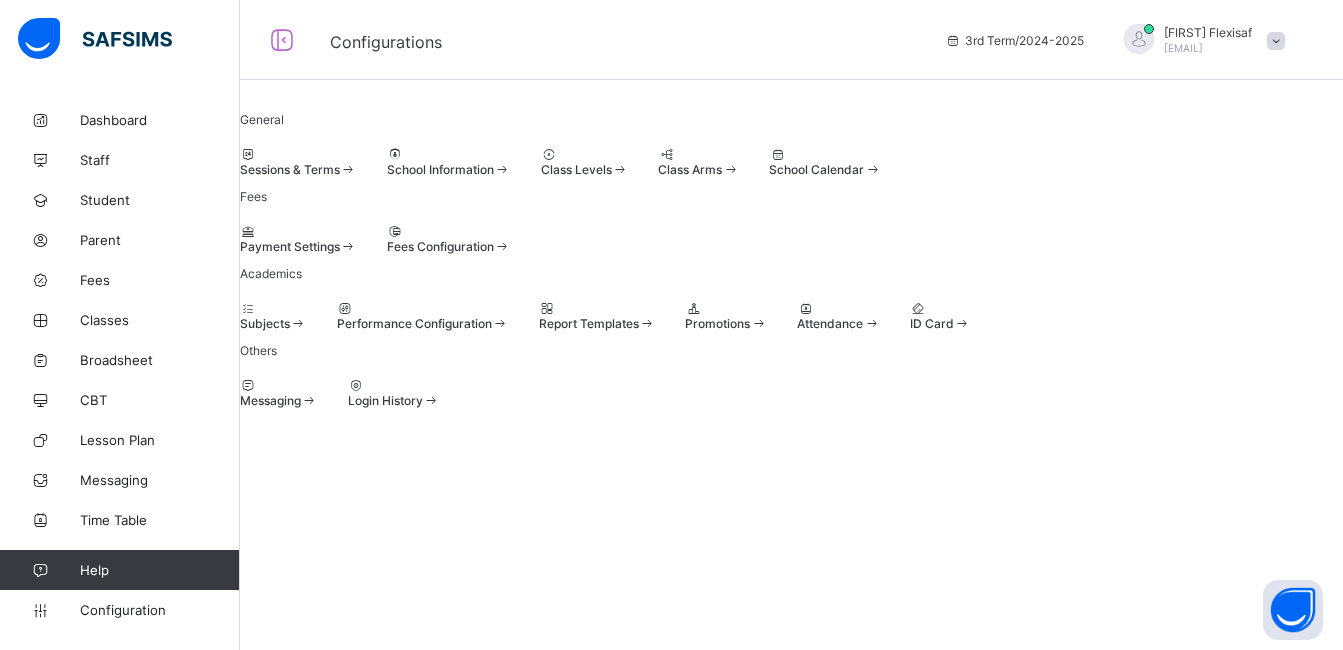 click at bounding box center [825, 154] 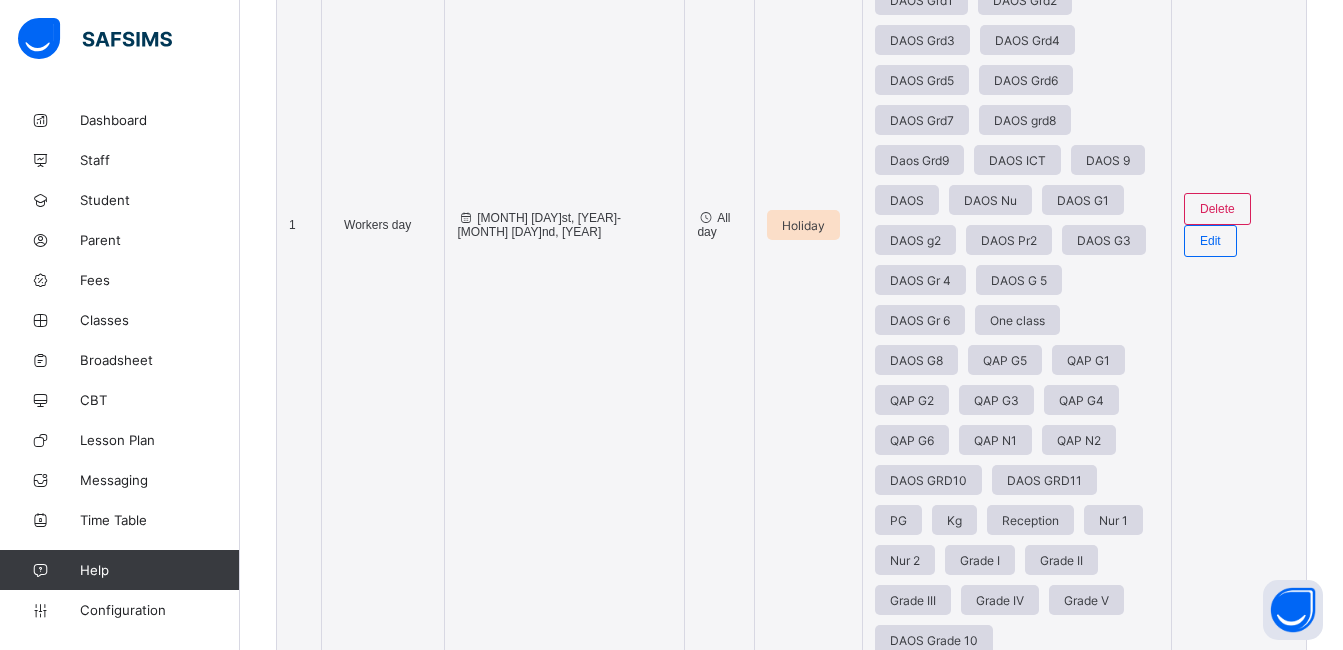 scroll, scrollTop: 600, scrollLeft: 0, axis: vertical 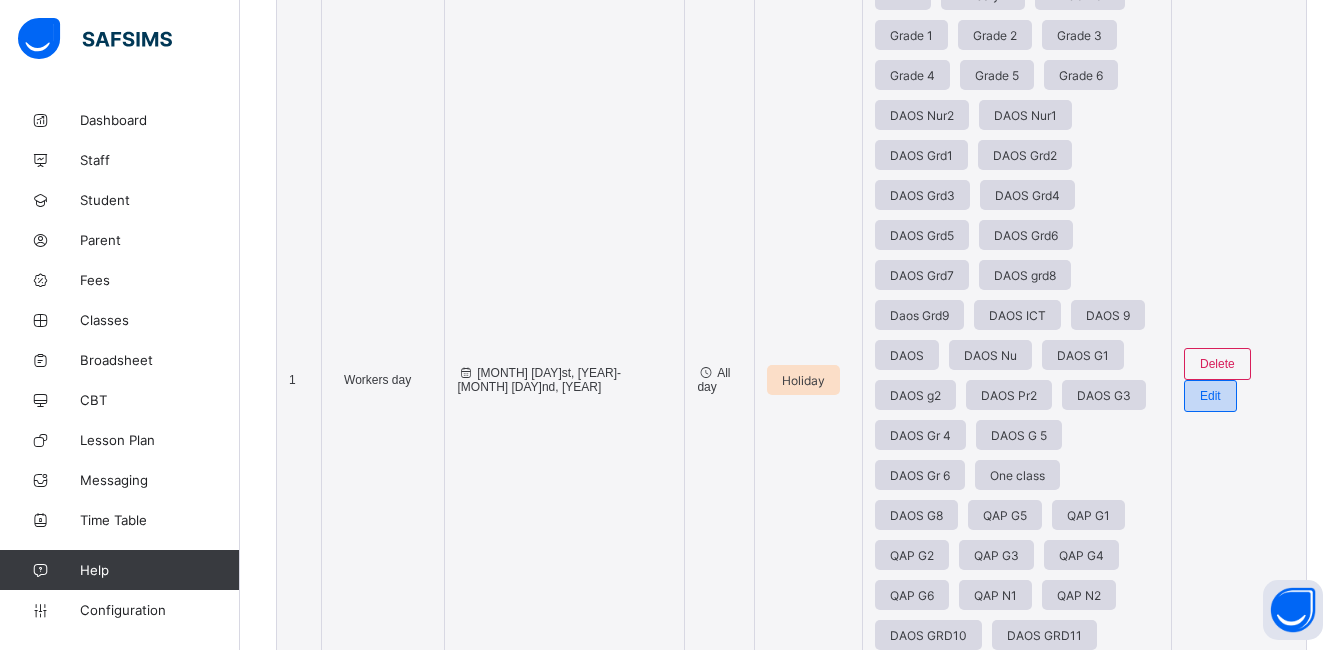 click on "Edit" at bounding box center (1210, 396) 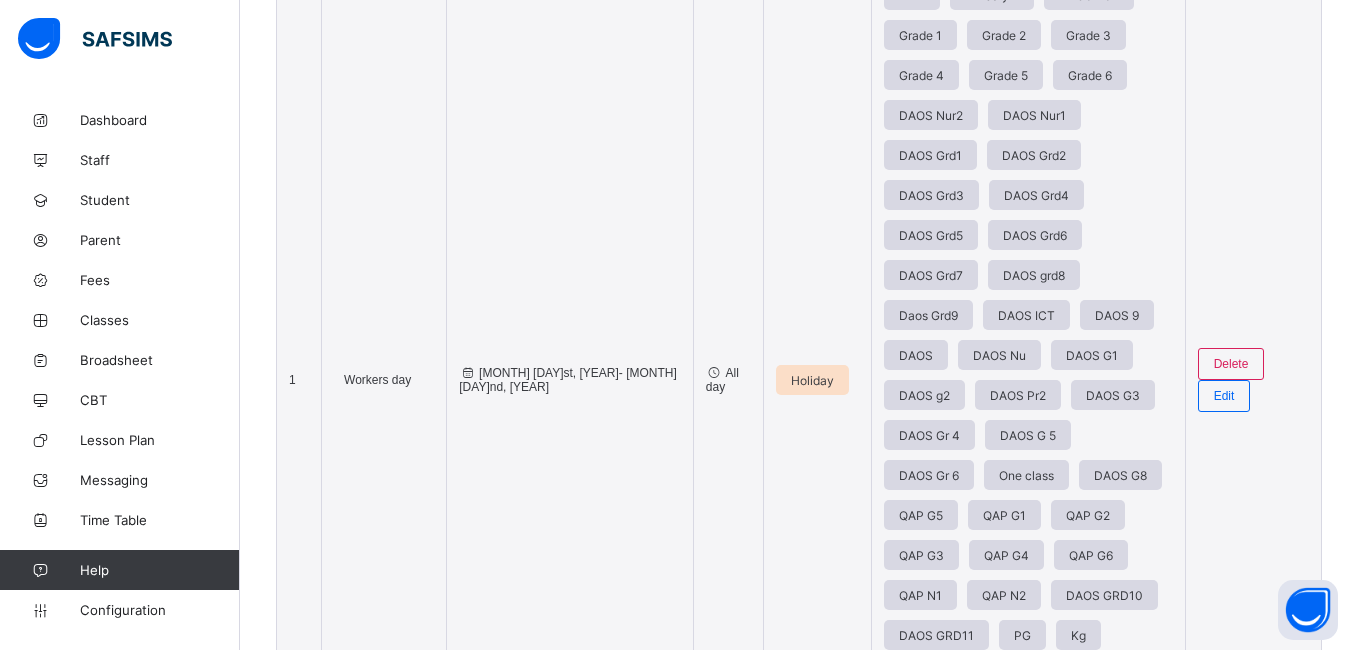click on "**********" at bounding box center (799, 5048) 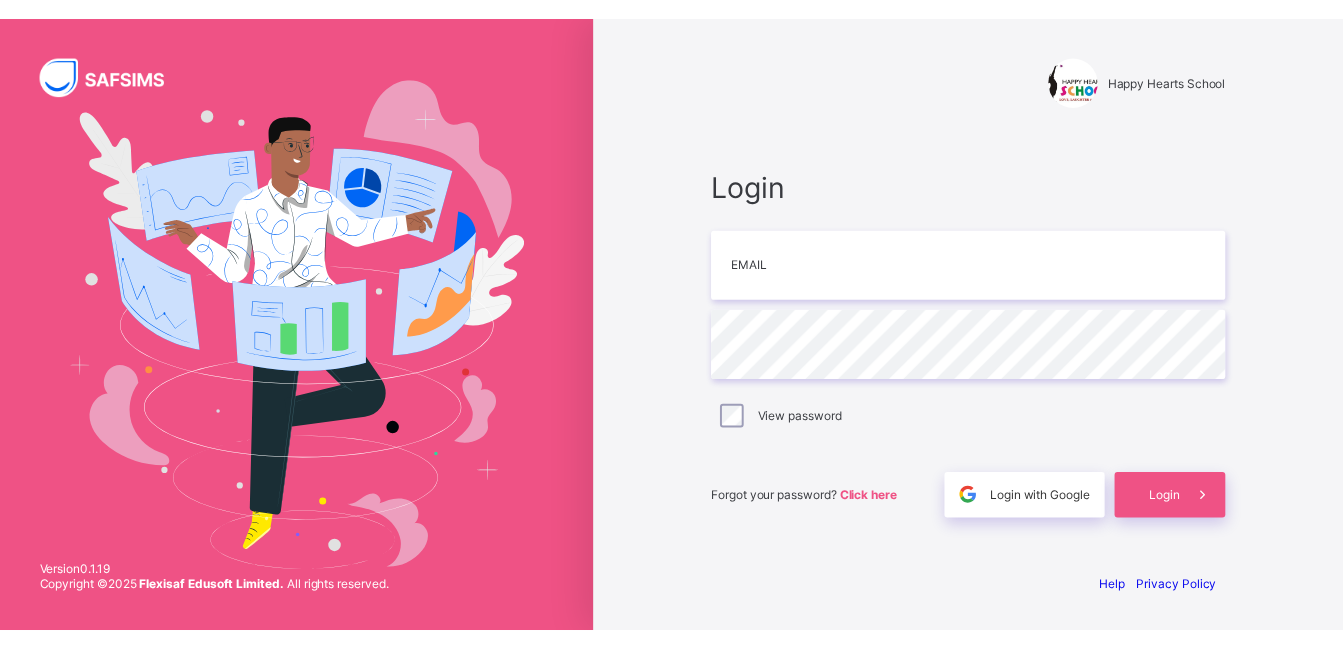 scroll, scrollTop: 0, scrollLeft: 0, axis: both 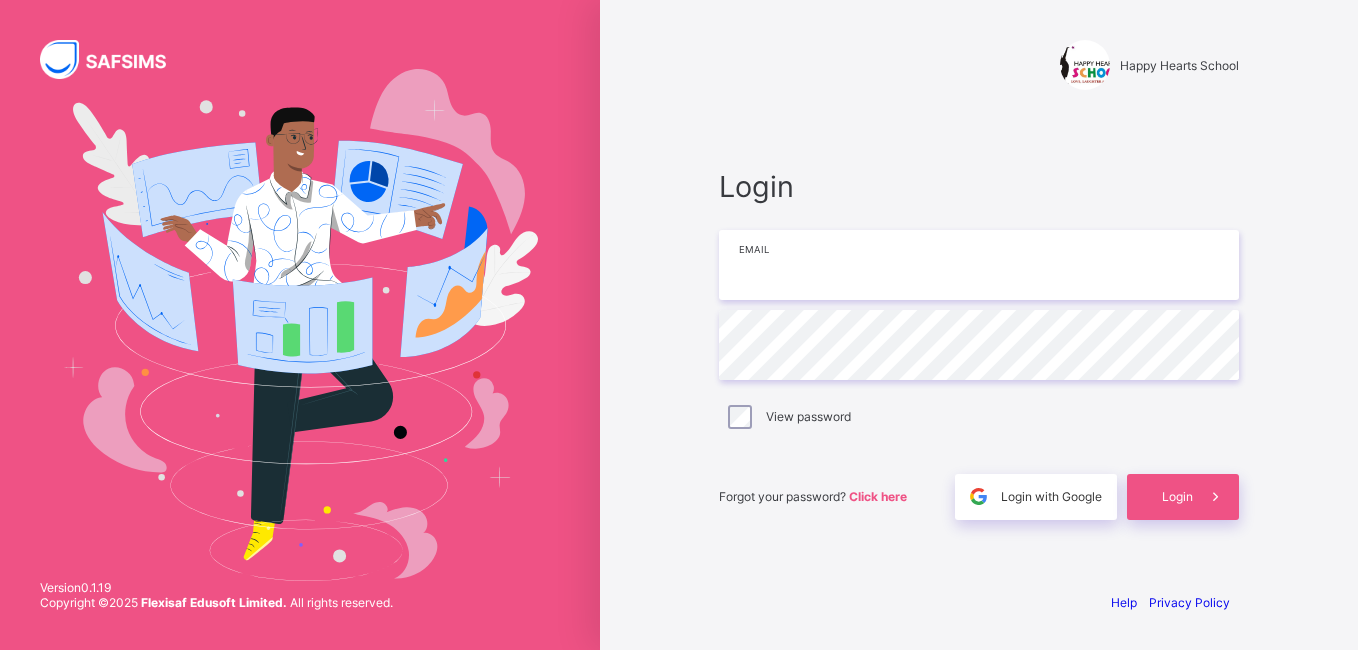 click at bounding box center [979, 265] 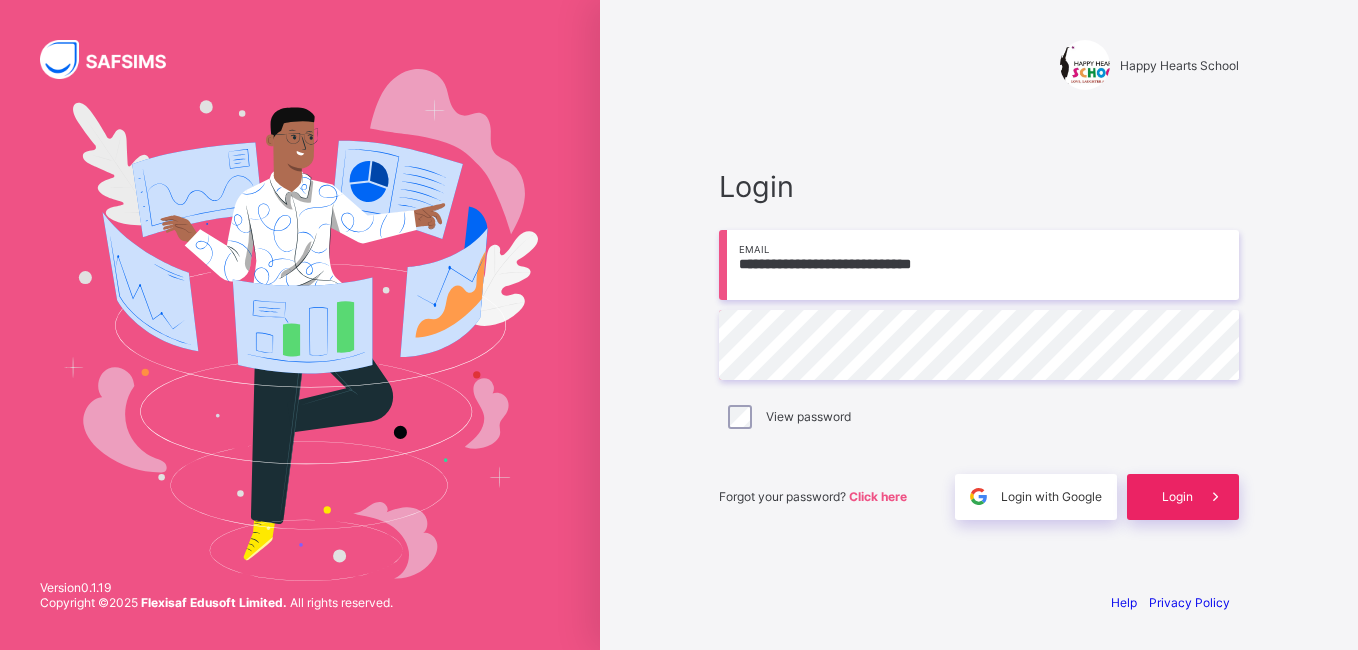 click on "Login" at bounding box center (1183, 497) 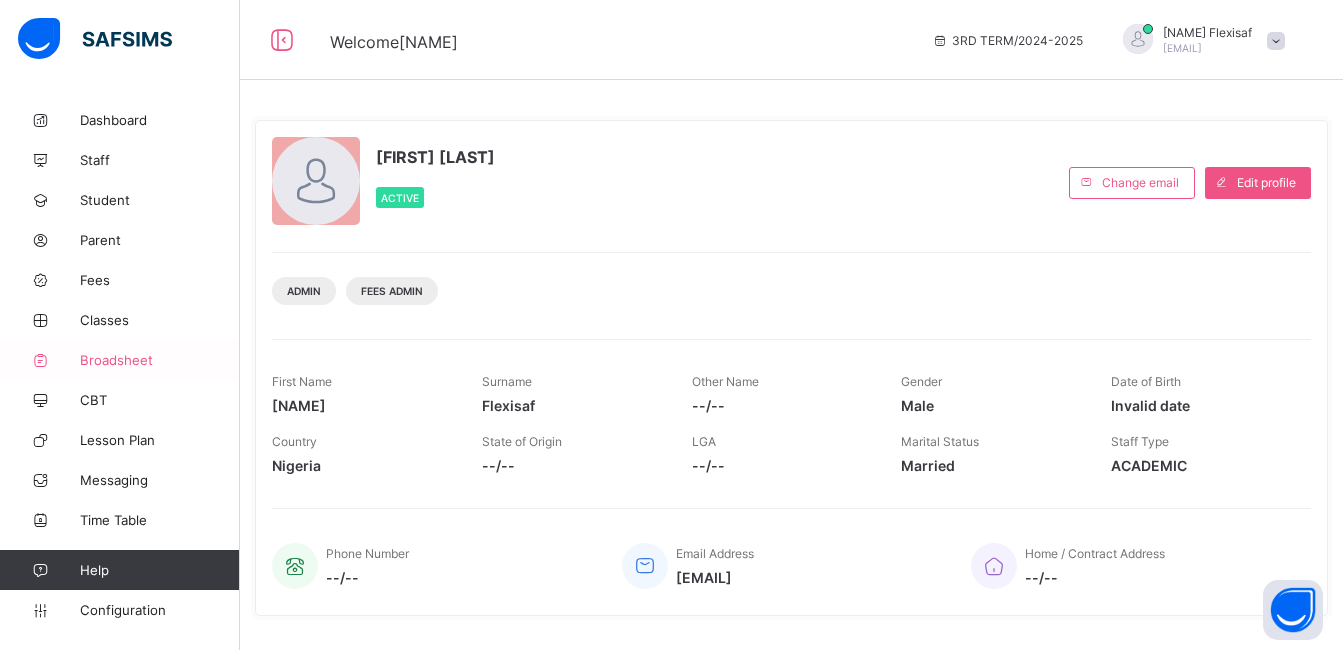 click on "Broadsheet" at bounding box center (120, 360) 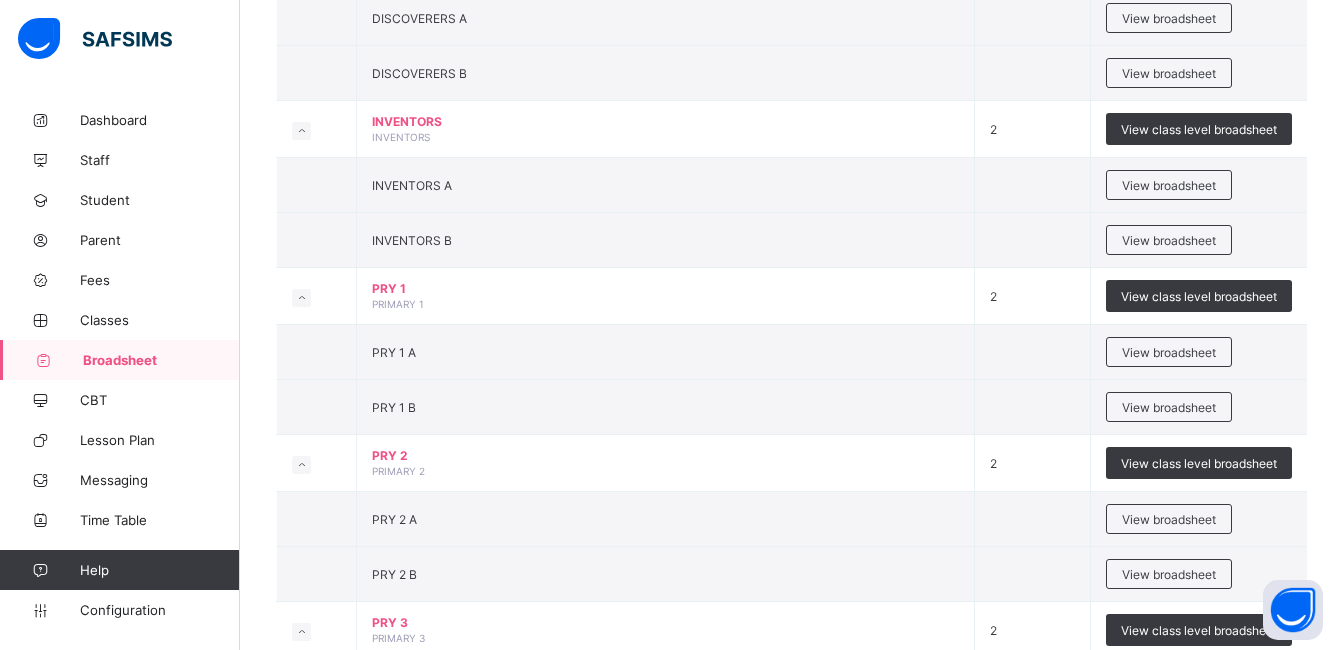 scroll, scrollTop: 527, scrollLeft: 0, axis: vertical 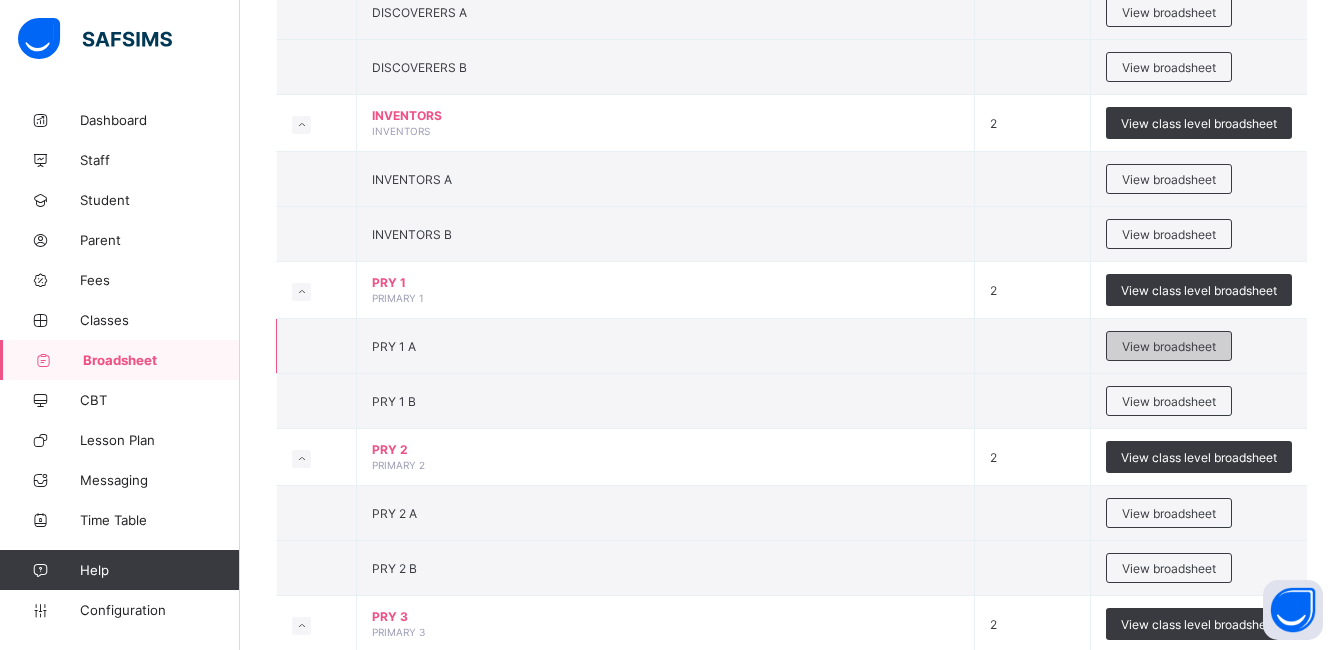 click on "View broadsheet" at bounding box center (1169, 346) 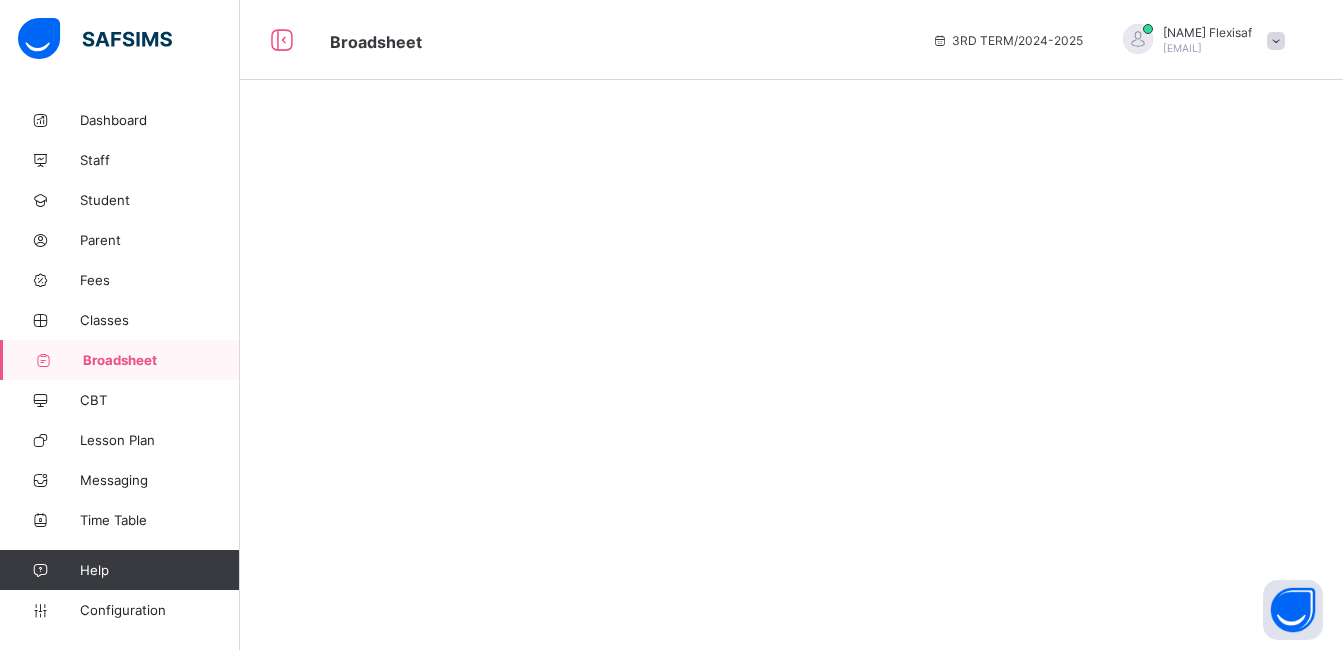 scroll, scrollTop: 0, scrollLeft: 0, axis: both 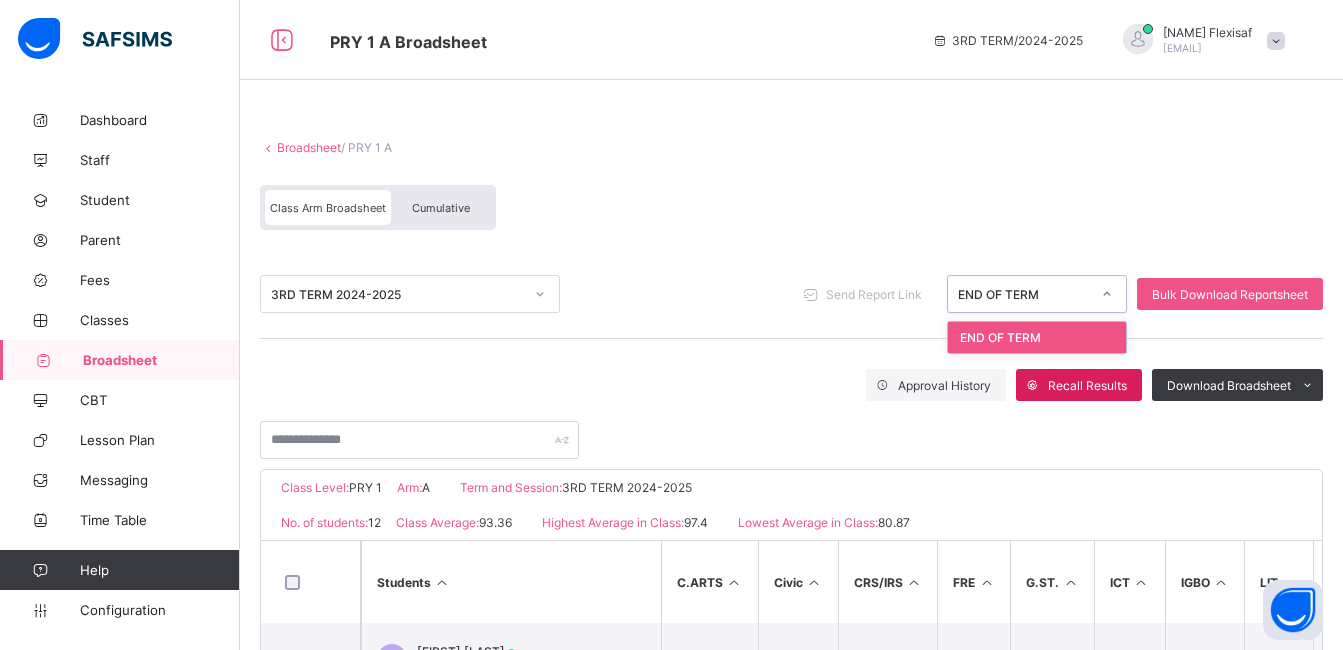 click on "END OF TERM" at bounding box center (1024, 294) 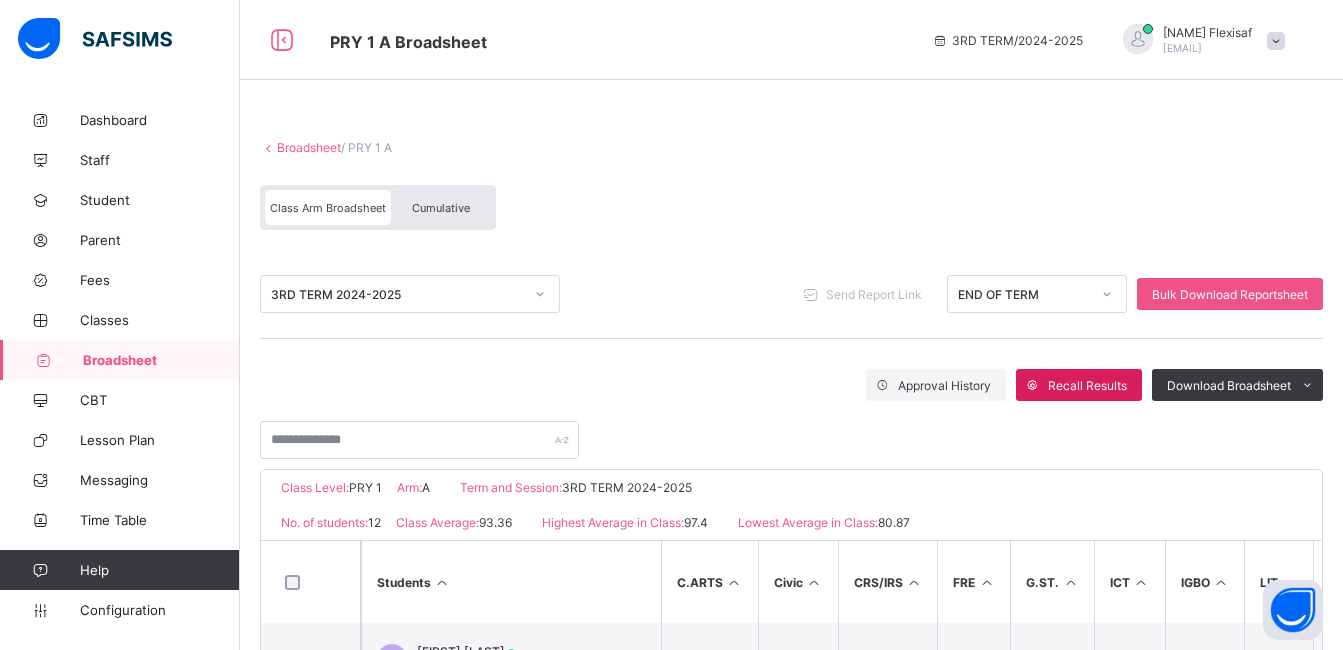 click on "Class Arm Broadsheet Cumulative" at bounding box center [791, 212] 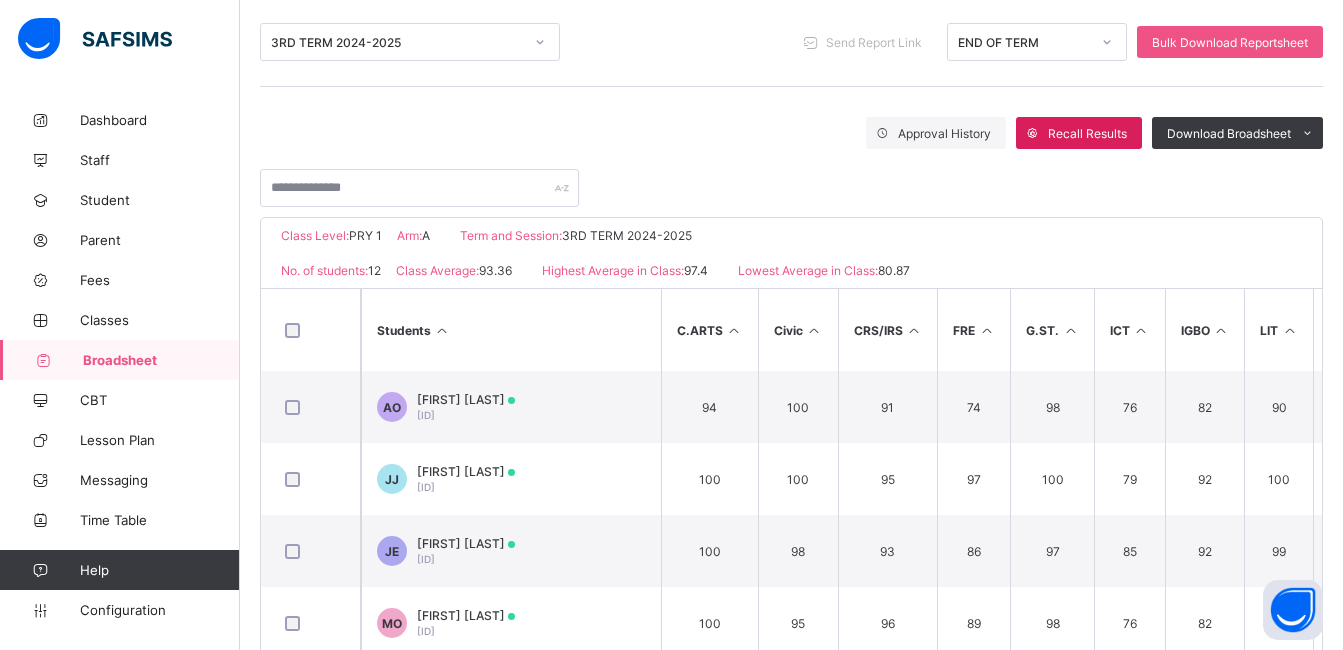 scroll, scrollTop: 304, scrollLeft: 0, axis: vertical 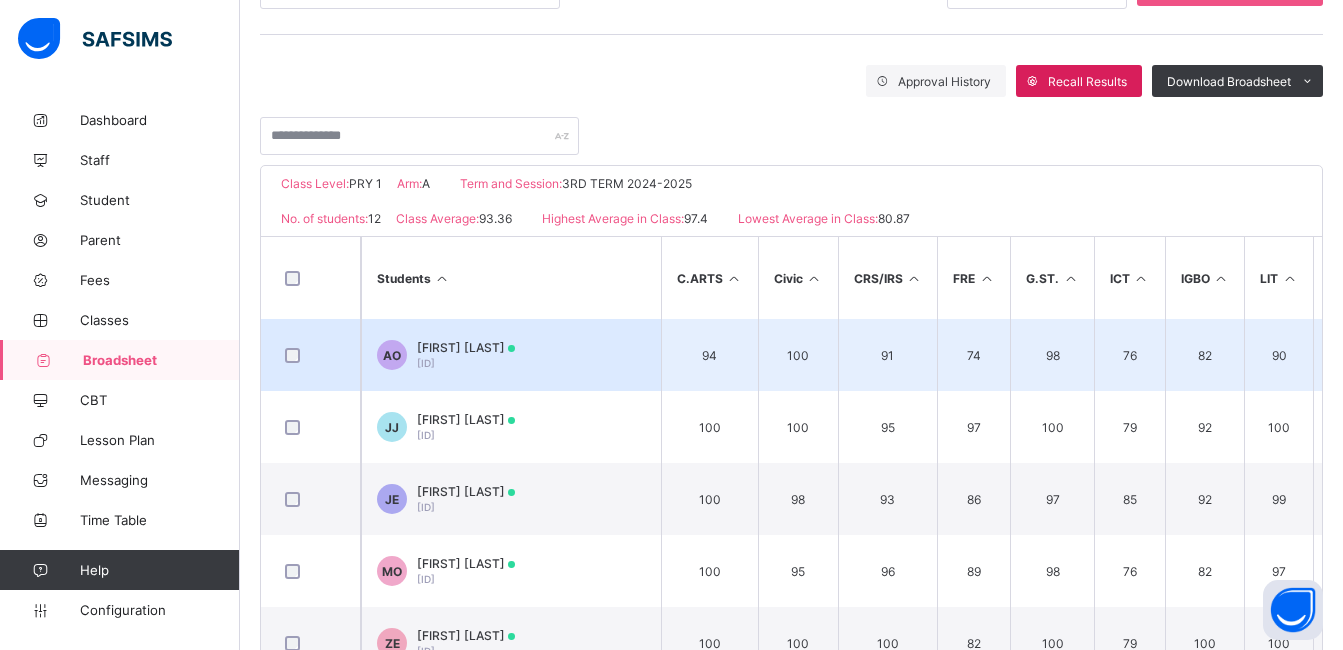 click on "Ayodimeji  Omidiji   HHS/STU/103" at bounding box center (466, 355) 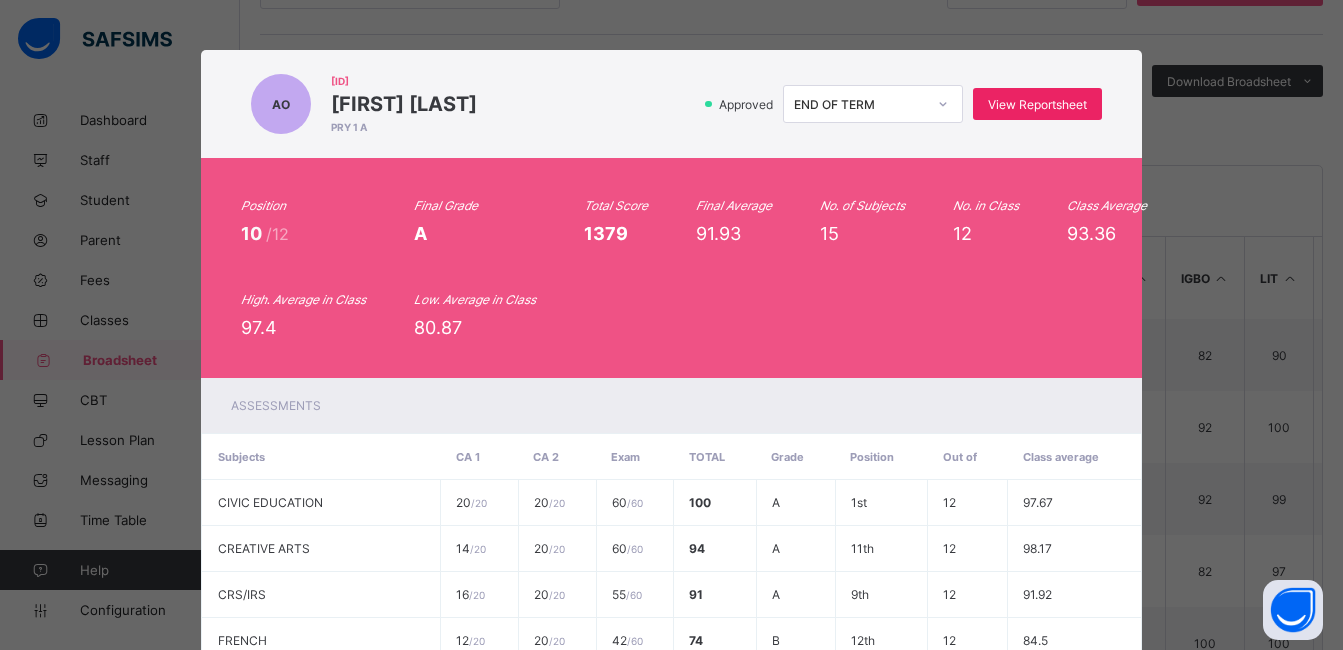 click on "View Reportsheet" at bounding box center [1037, 104] 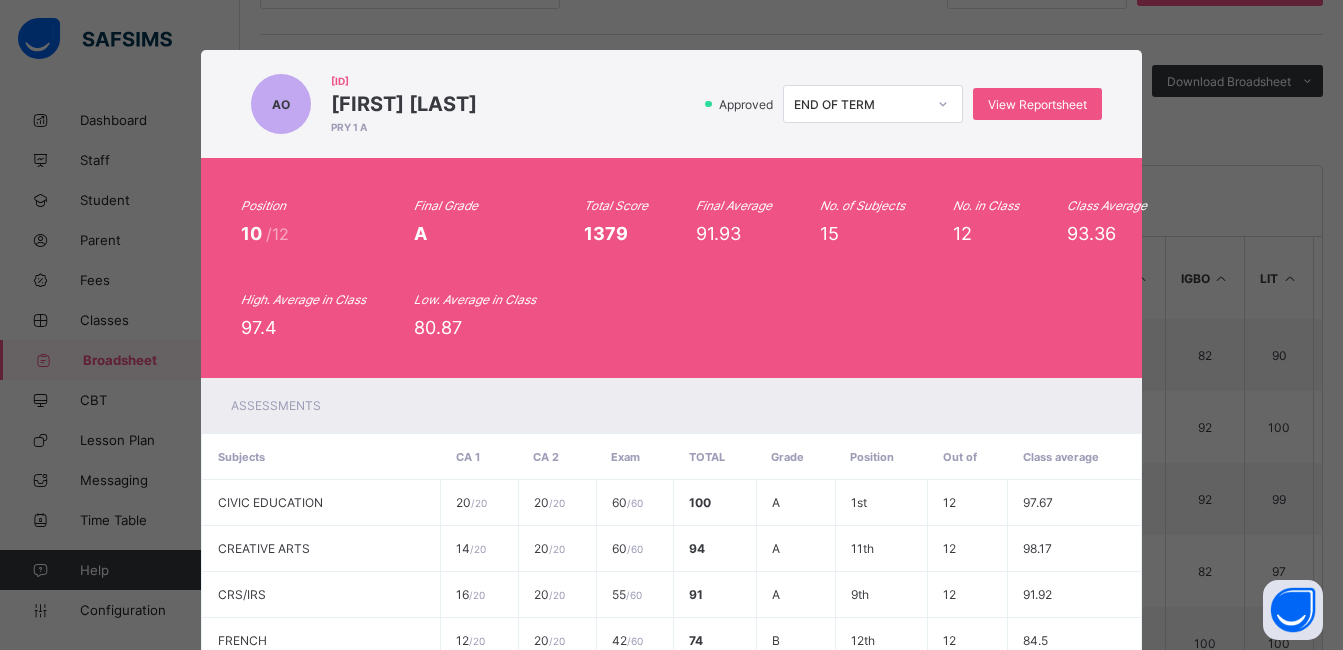 click on "Position         10       /12         Final Grade         A         Total Score         1379         Final Average         91.93         No. of Subjects         15         No. in Class         12         Class Average         93.36         High. Average in Class         97.4         Low. Average in Class         80.87" at bounding box center (671, 268) 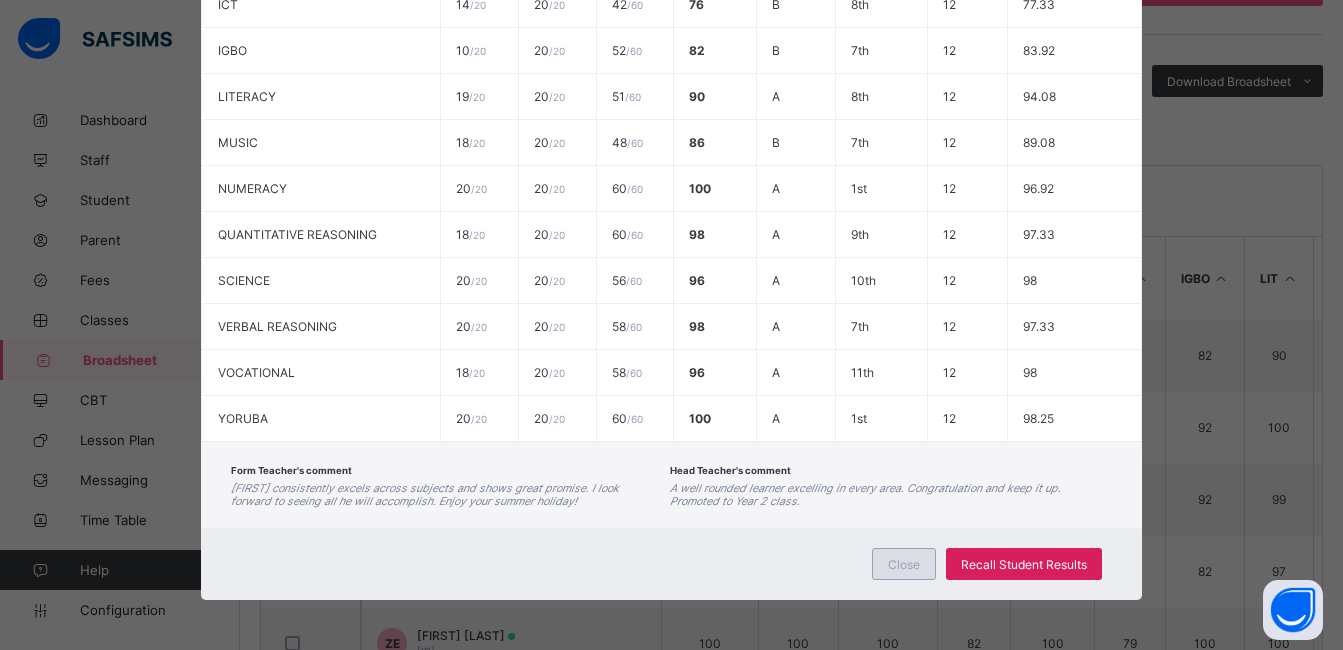 click on "Close" at bounding box center [904, 564] 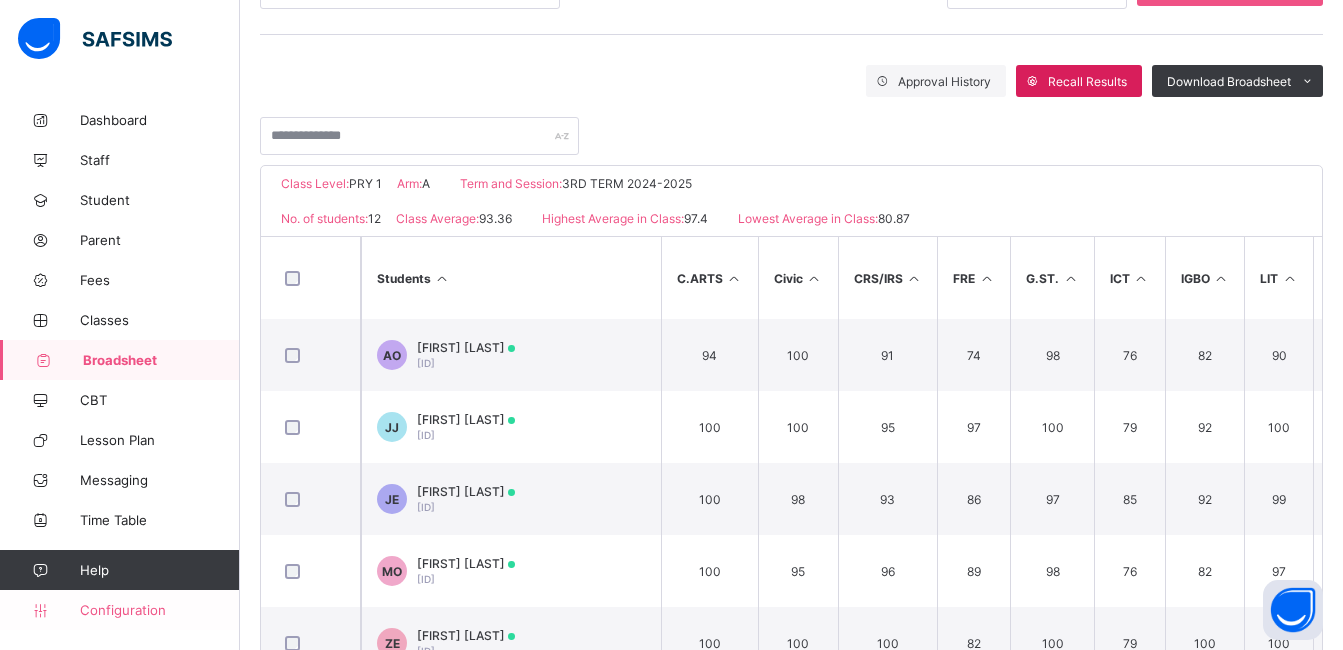 click on "Configuration" at bounding box center (159, 610) 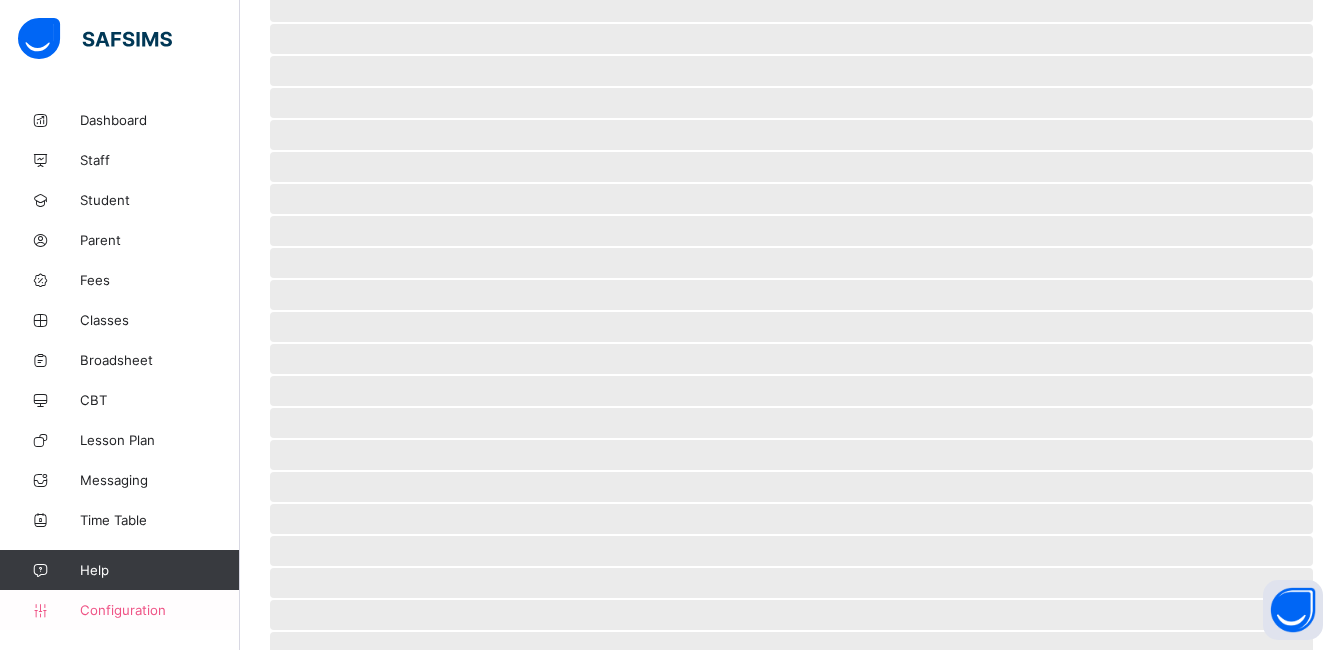 scroll, scrollTop: 133, scrollLeft: 0, axis: vertical 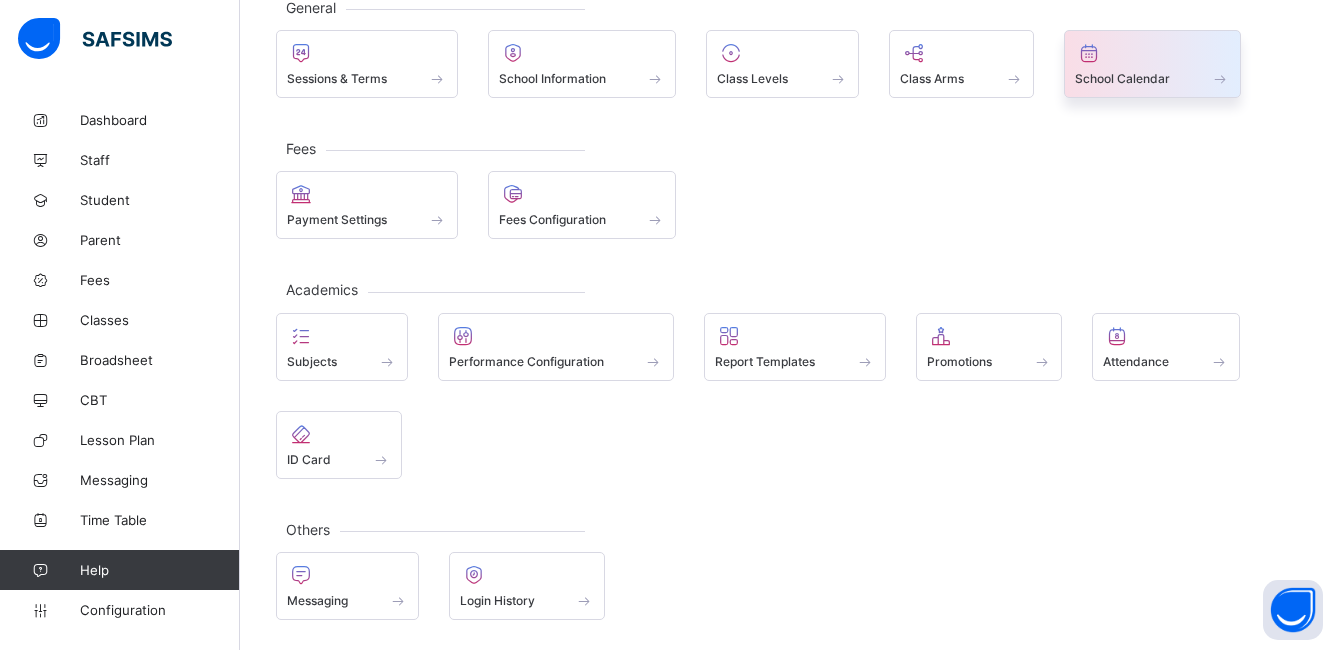 click on "School Calendar" at bounding box center [1122, 78] 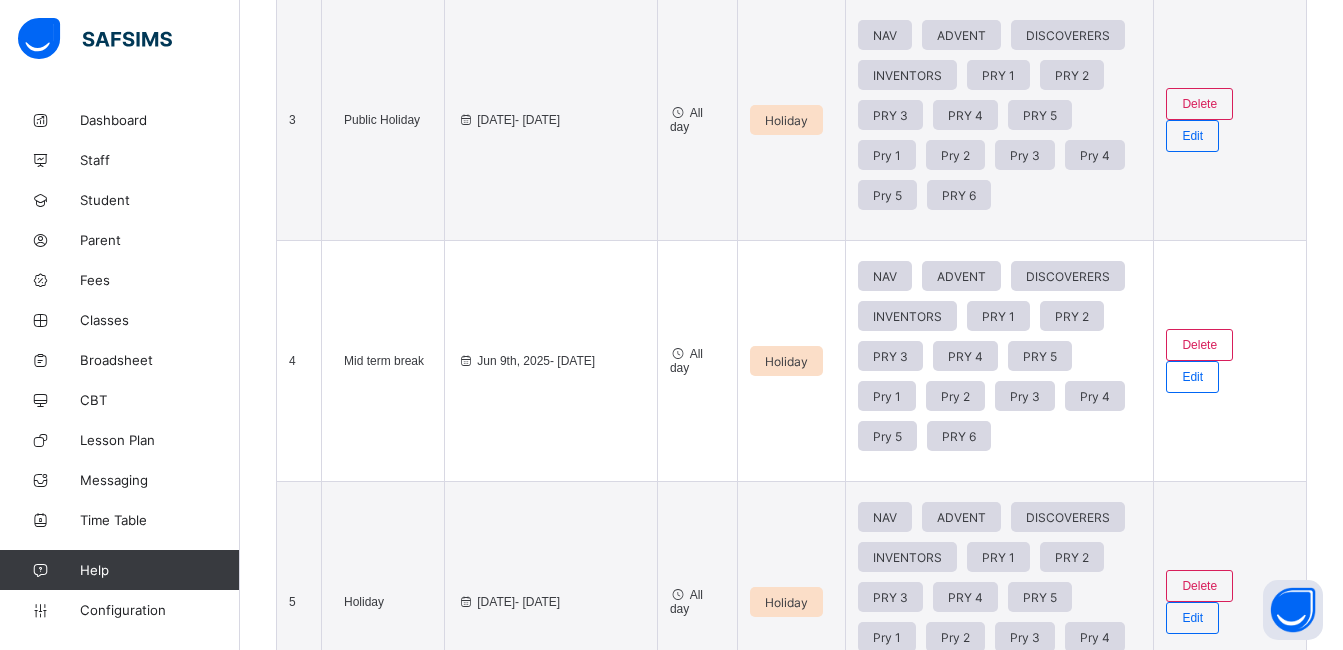 scroll, scrollTop: 915, scrollLeft: 0, axis: vertical 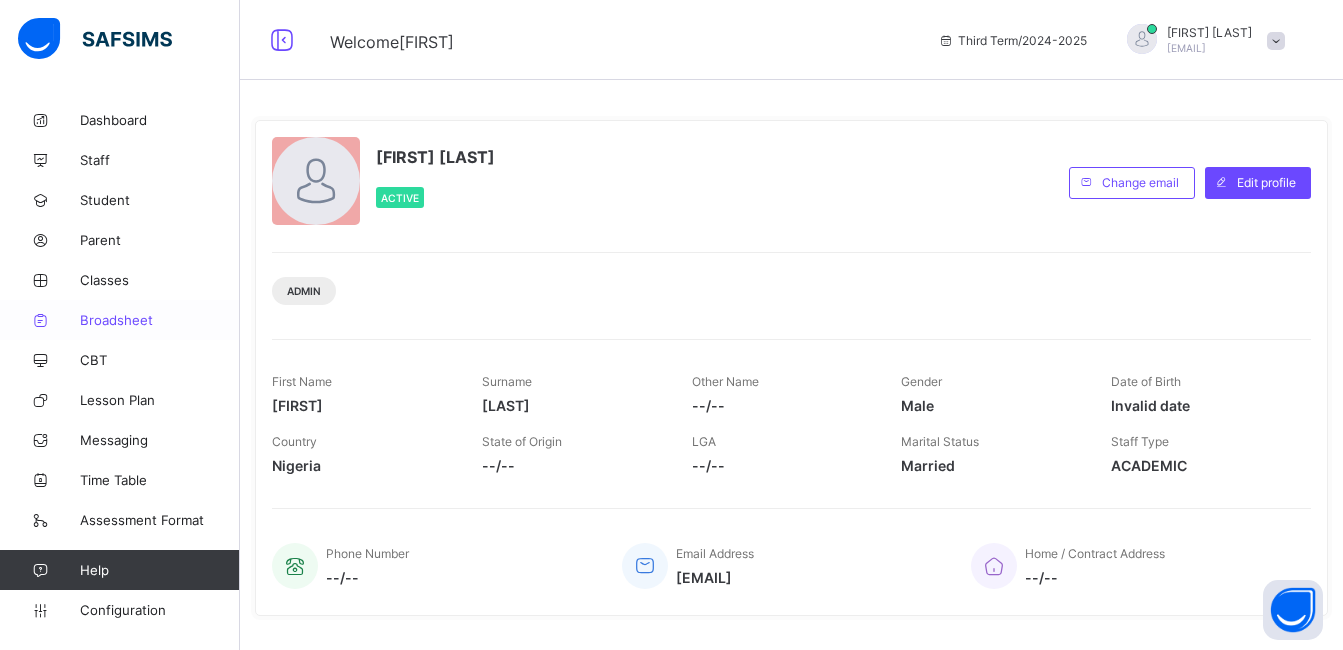 click on "Broadsheet" at bounding box center (160, 320) 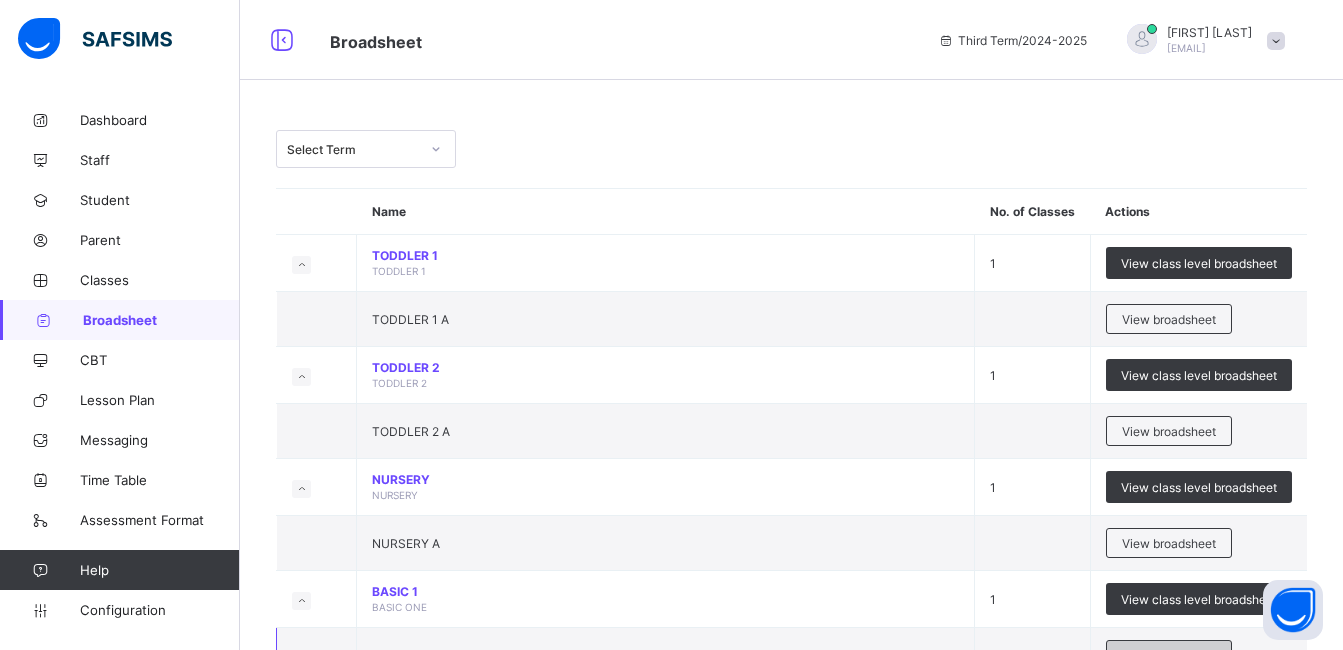 click on "View broadsheet" at bounding box center [1169, 655] 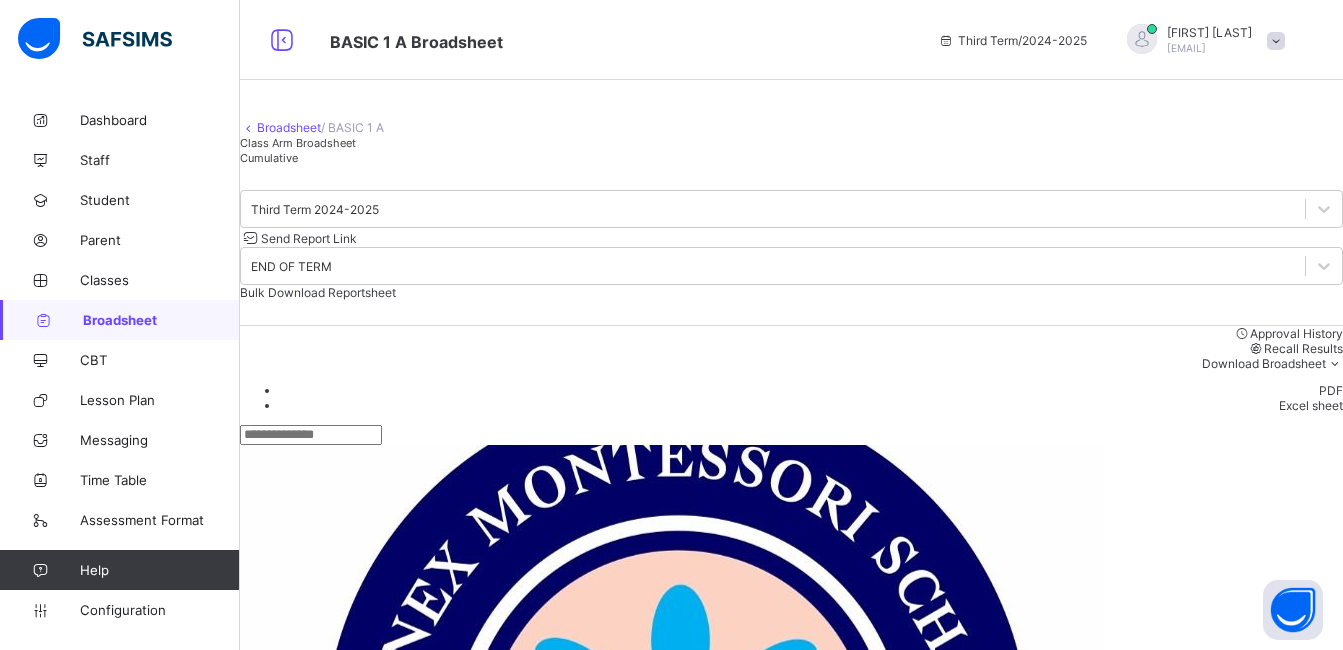 click on "KL KIMBERLY ELIZABETH LINUS   023/002" at bounding box center [330, 1862] 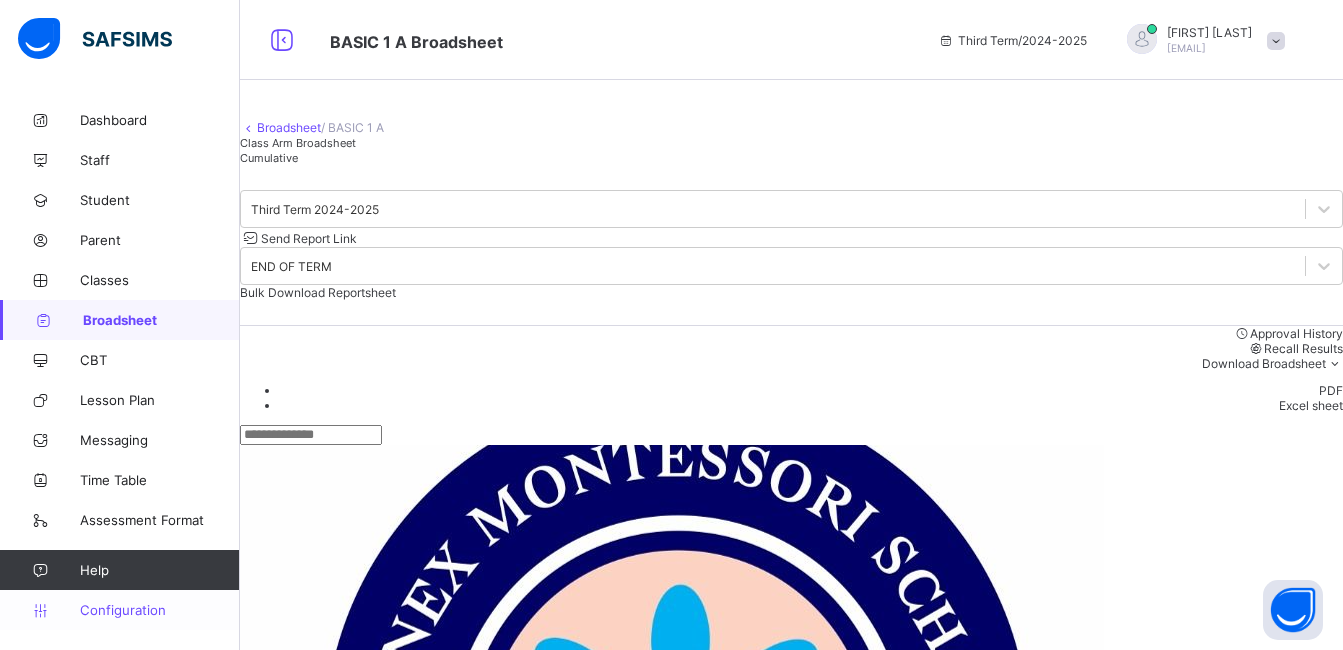 click on "Configuration" at bounding box center [159, 610] 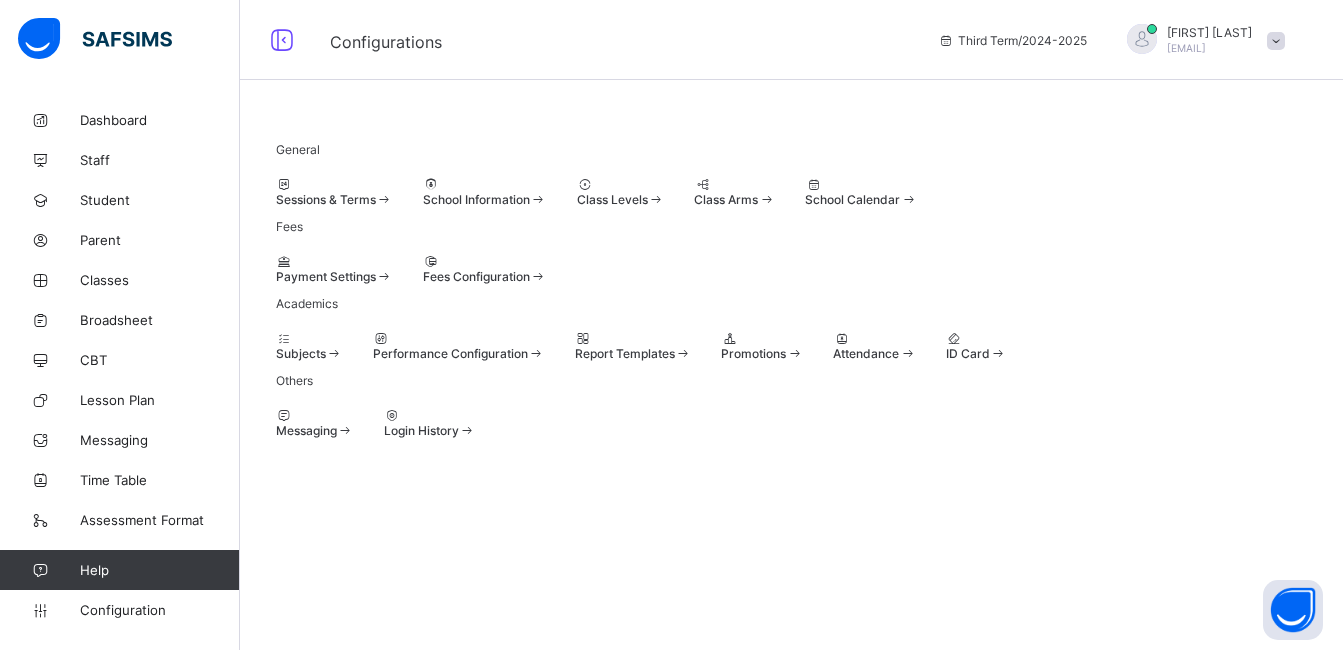 click on "School Calendar" at bounding box center [852, 199] 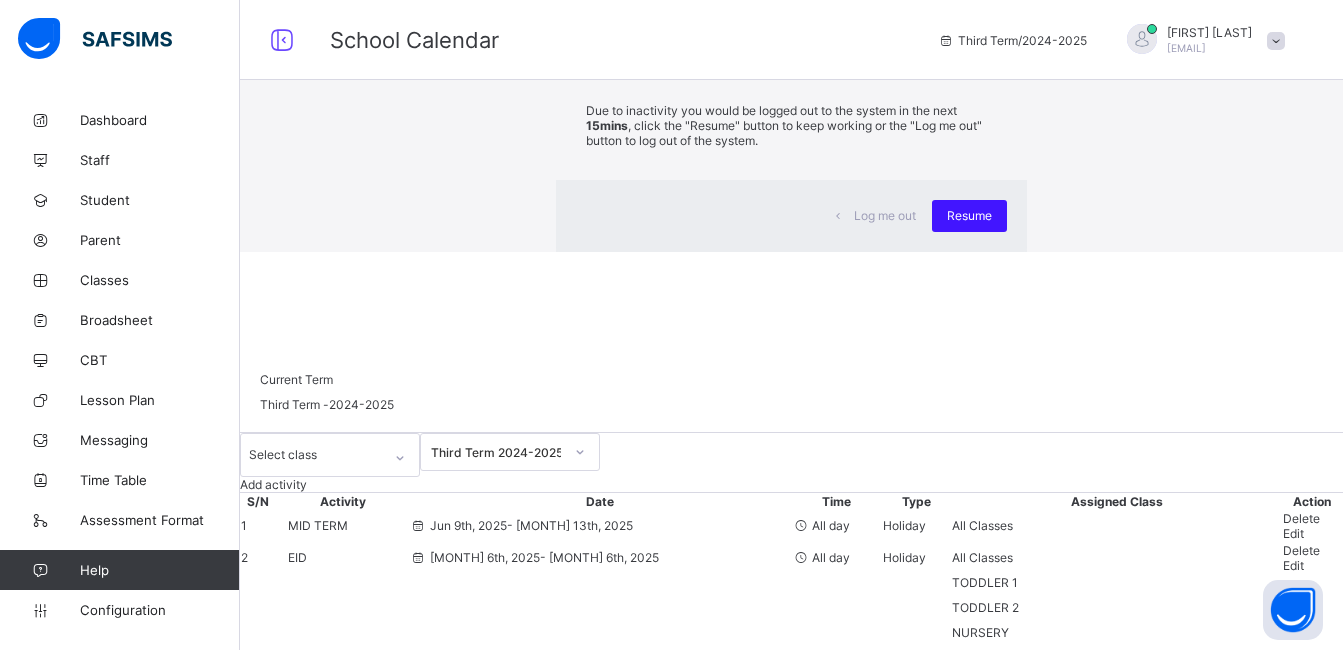 click on "Resume" at bounding box center [969, 215] 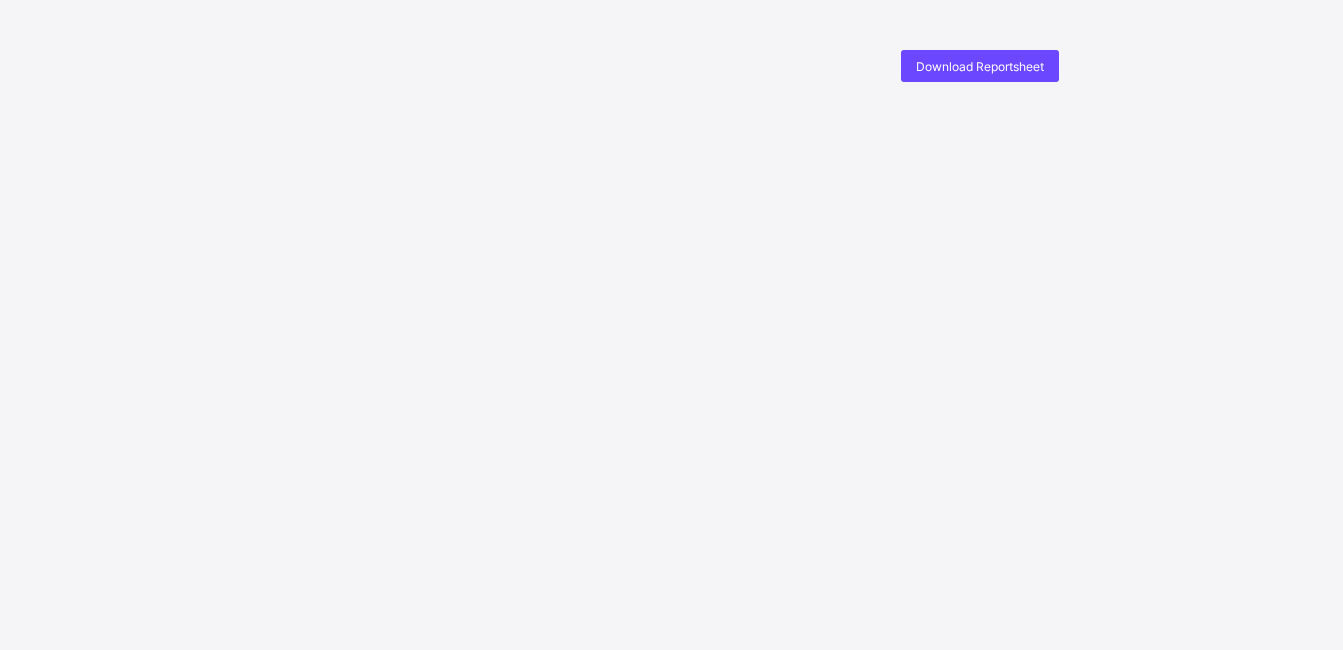 scroll, scrollTop: 0, scrollLeft: 0, axis: both 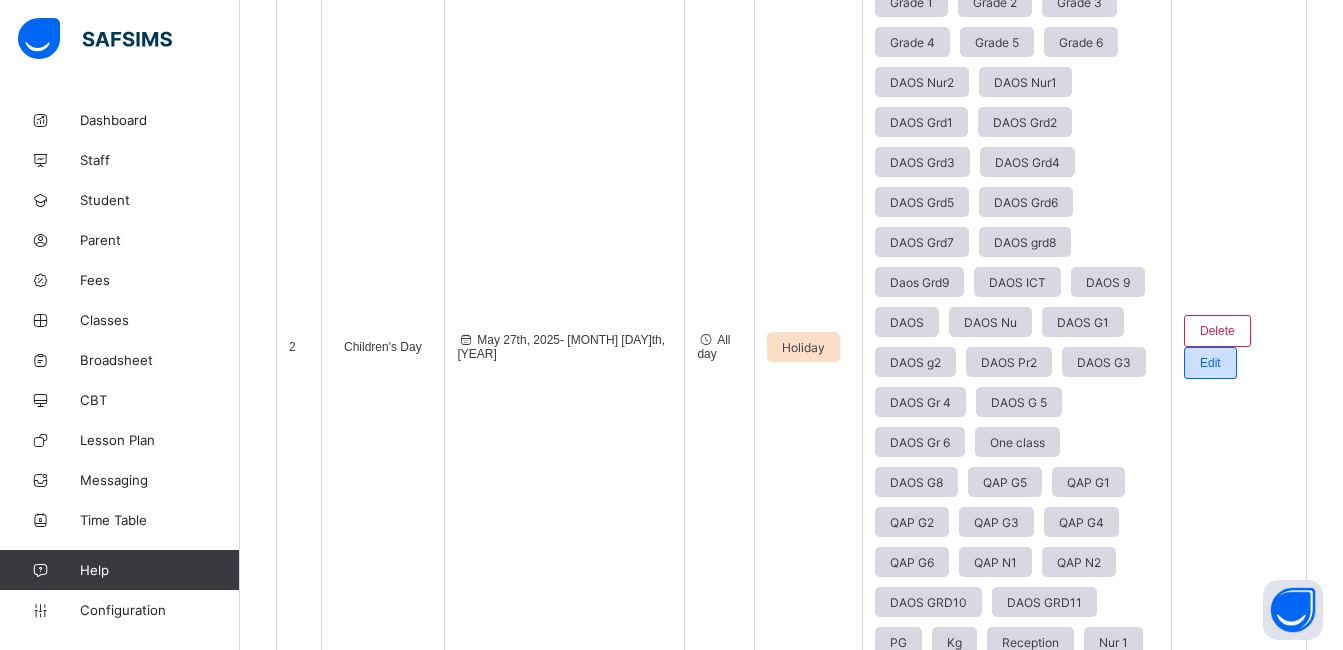 click on "Edit" at bounding box center [1210, 363] 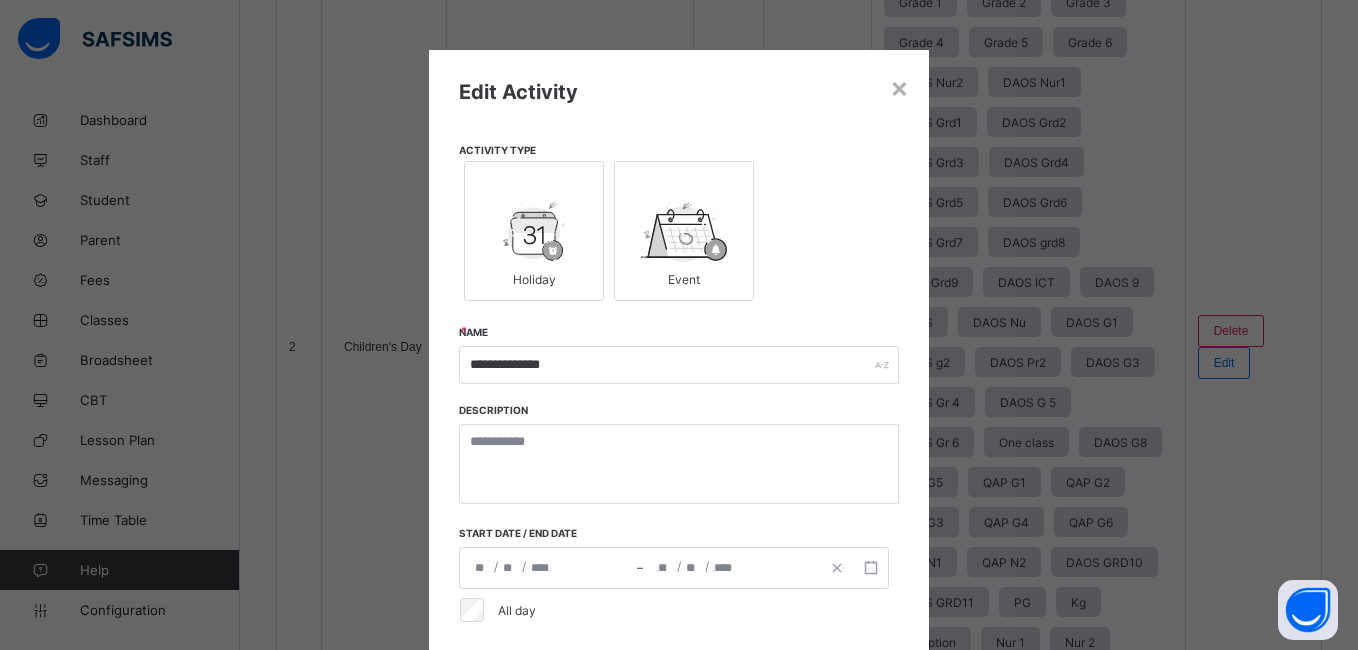click on "Activity Type   Holiday Event" at bounding box center (679, 225) 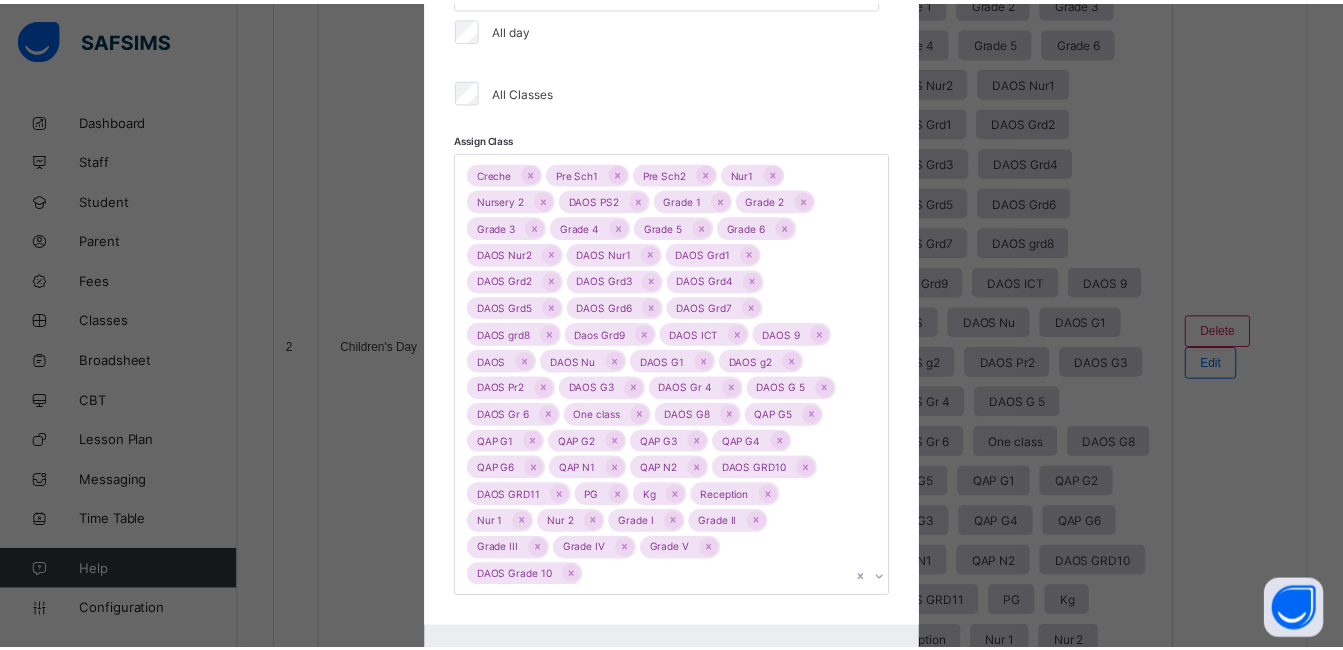 scroll, scrollTop: 697, scrollLeft: 0, axis: vertical 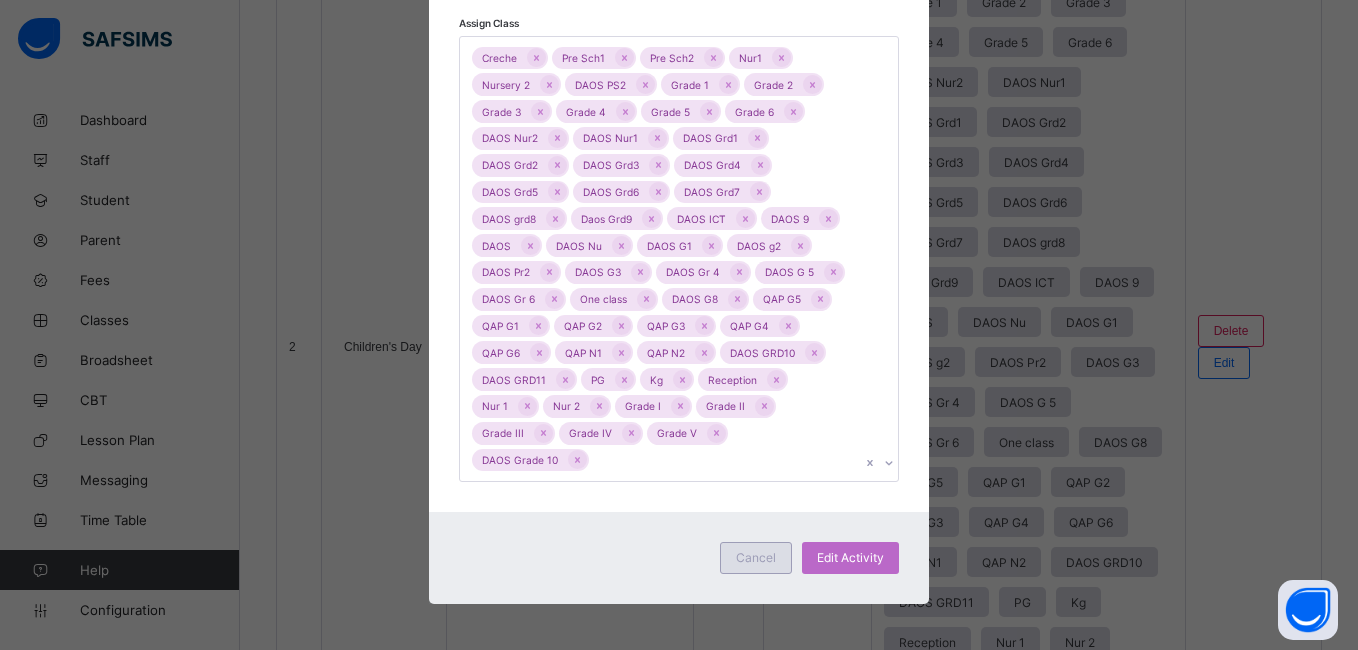 click on "Cancel" at bounding box center (756, 558) 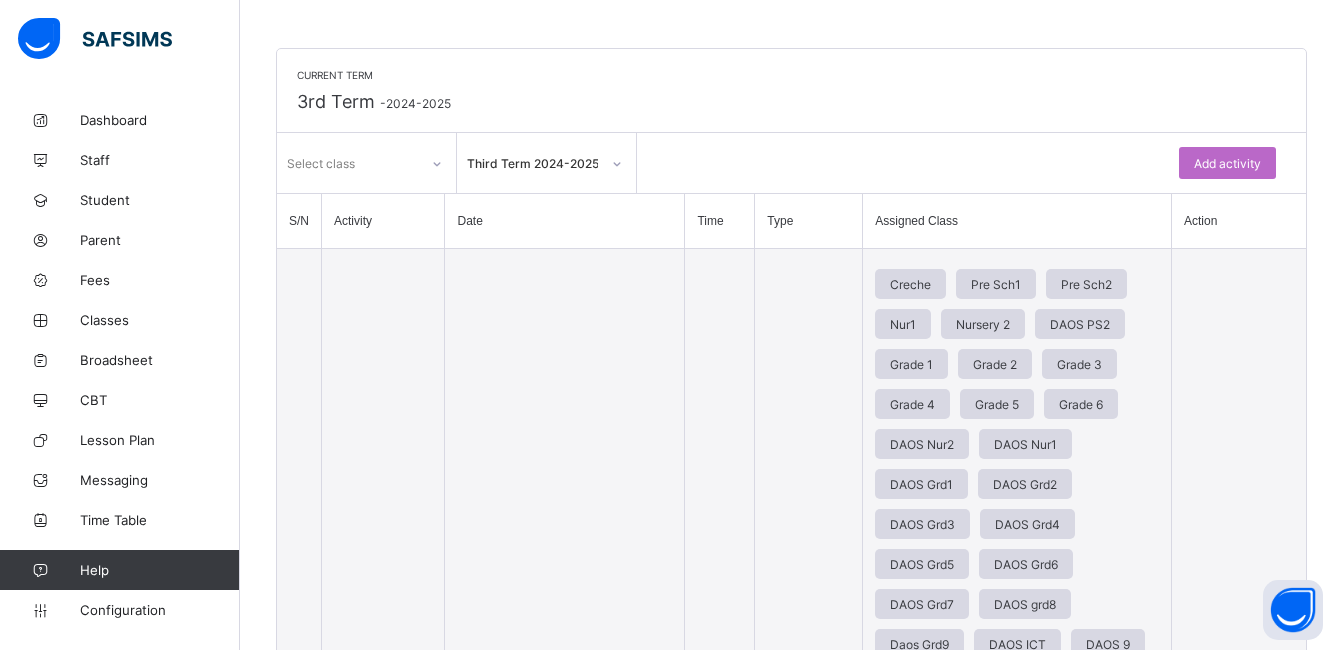 scroll, scrollTop: 0, scrollLeft: 0, axis: both 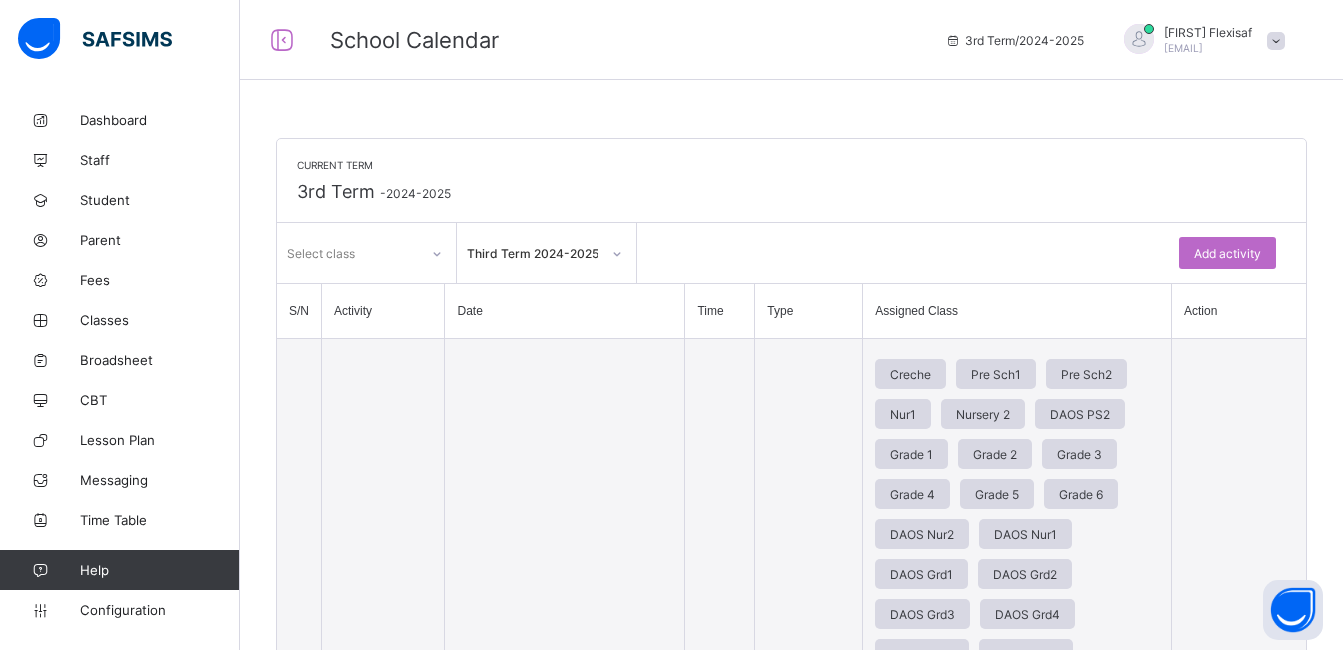 click at bounding box center (1276, 41) 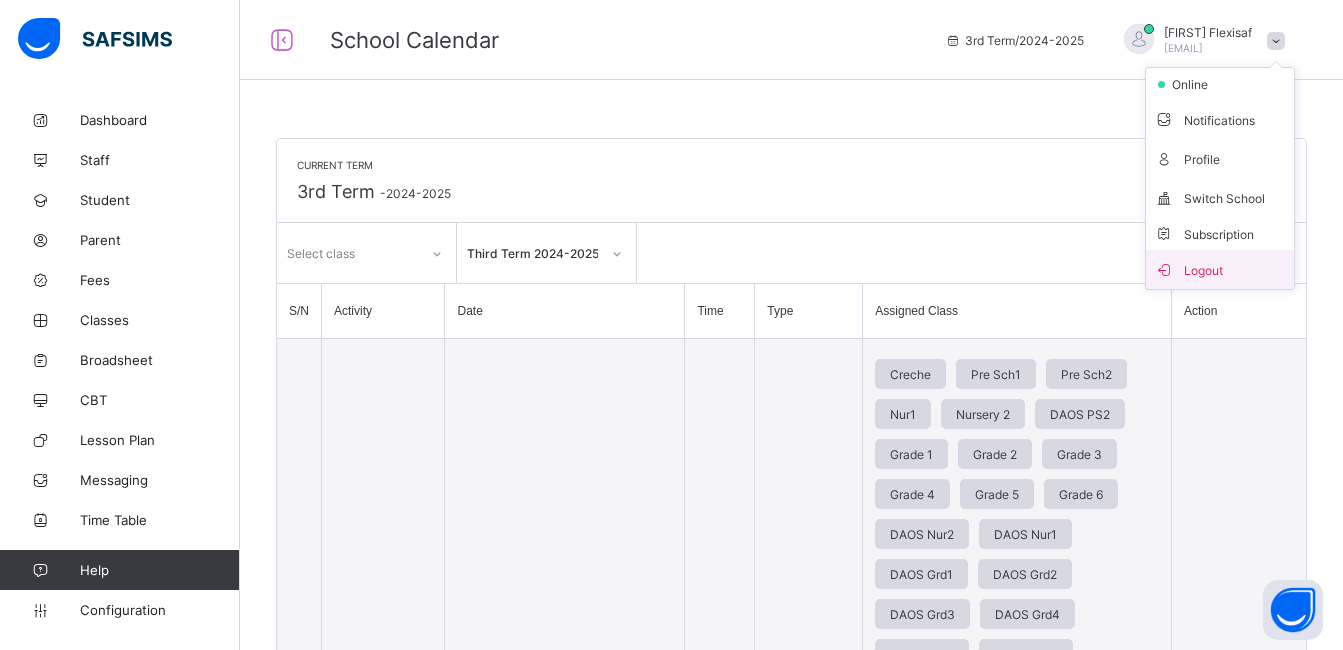 click on "Logout" at bounding box center (1220, 269) 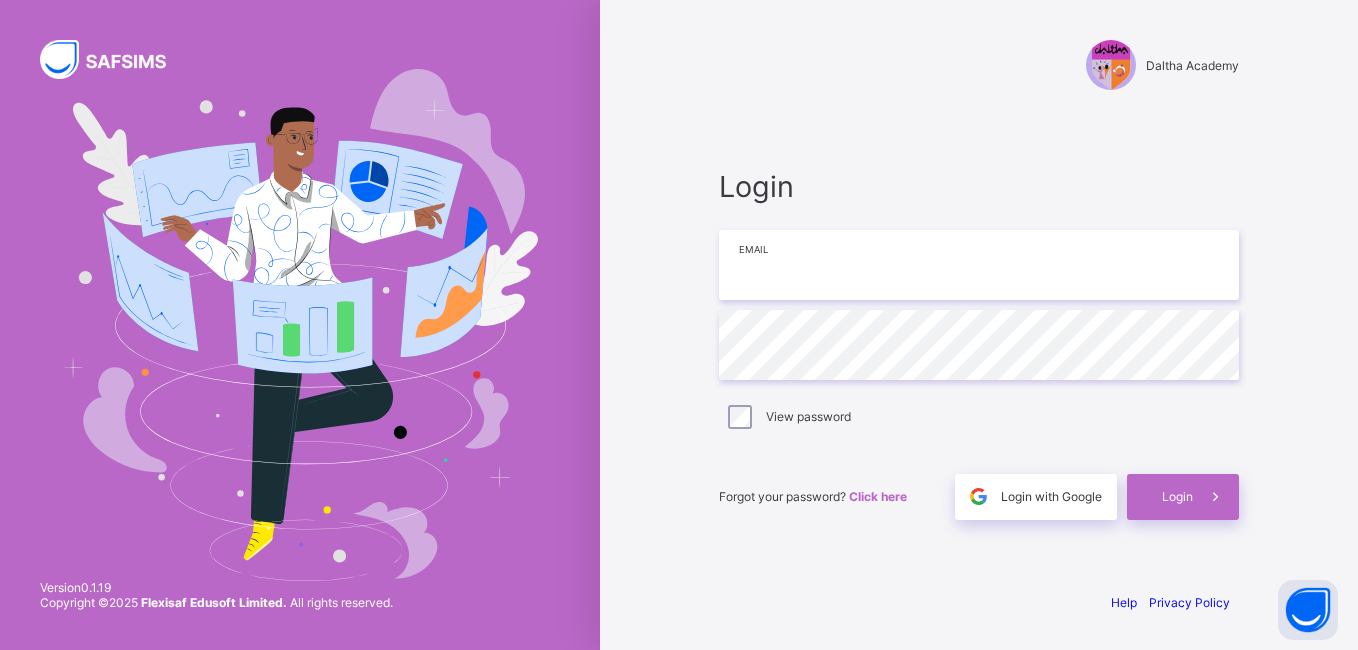 click at bounding box center [979, 265] 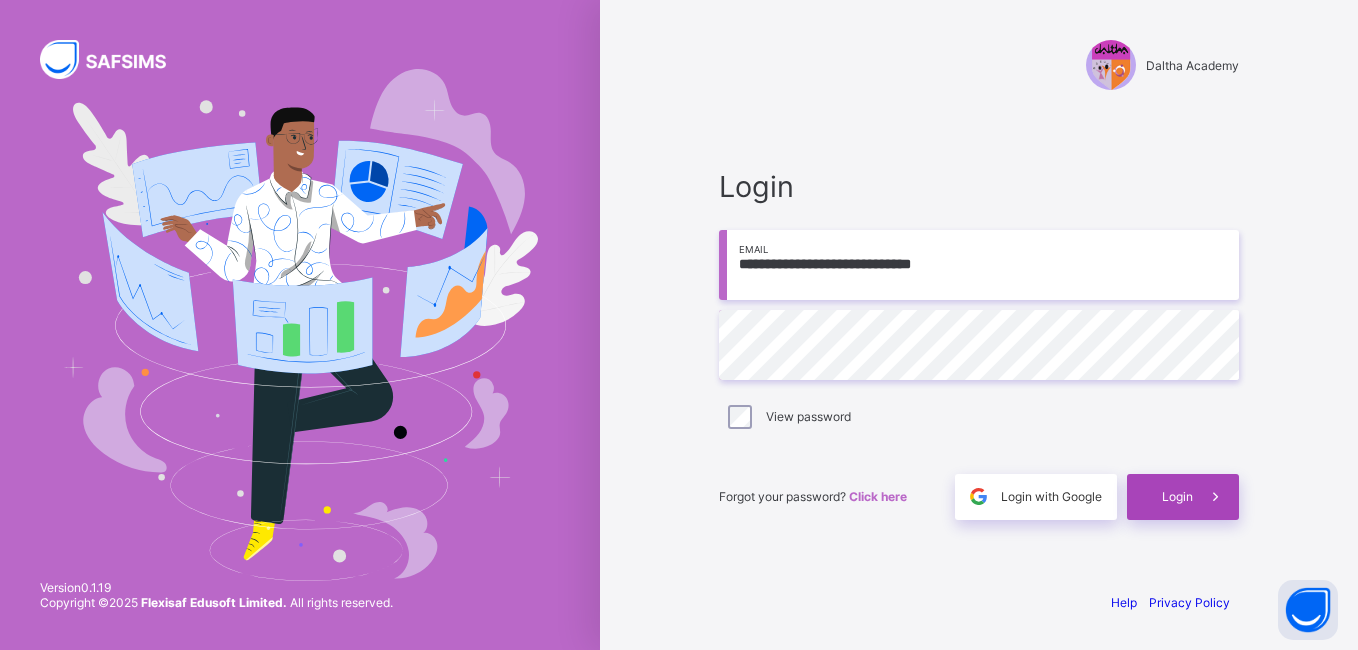 click on "Login" at bounding box center (1177, 496) 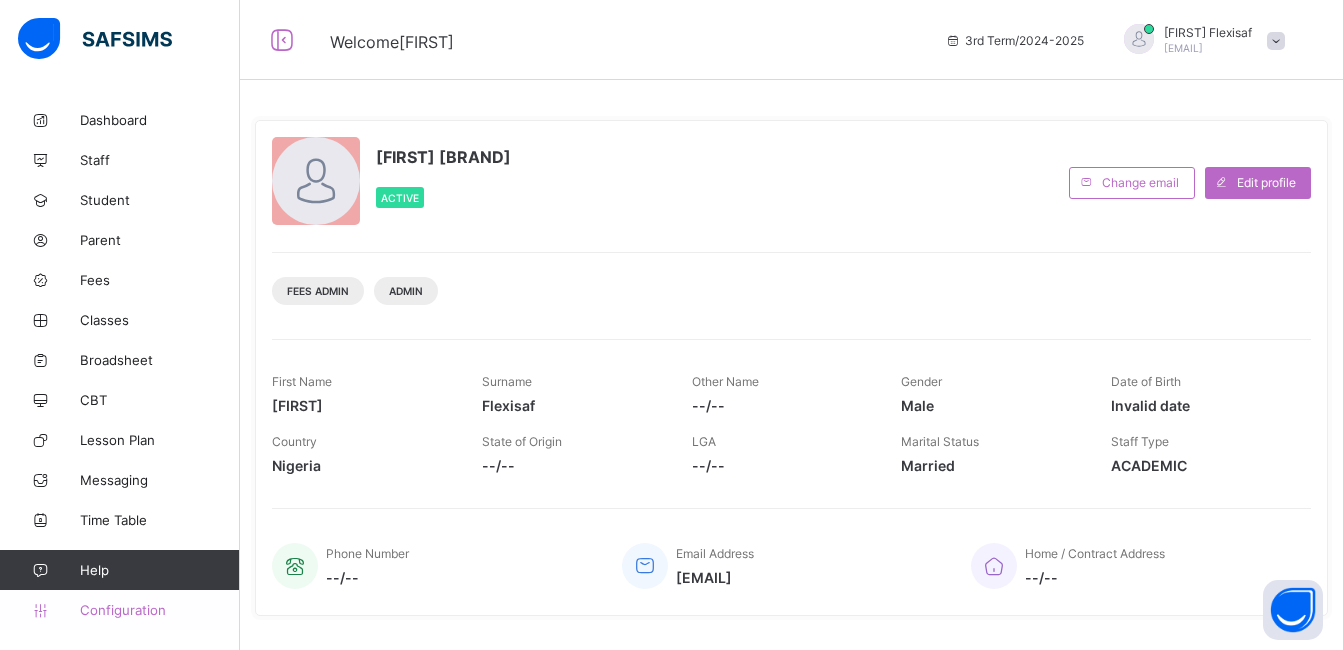 click on "Configuration" at bounding box center (159, 610) 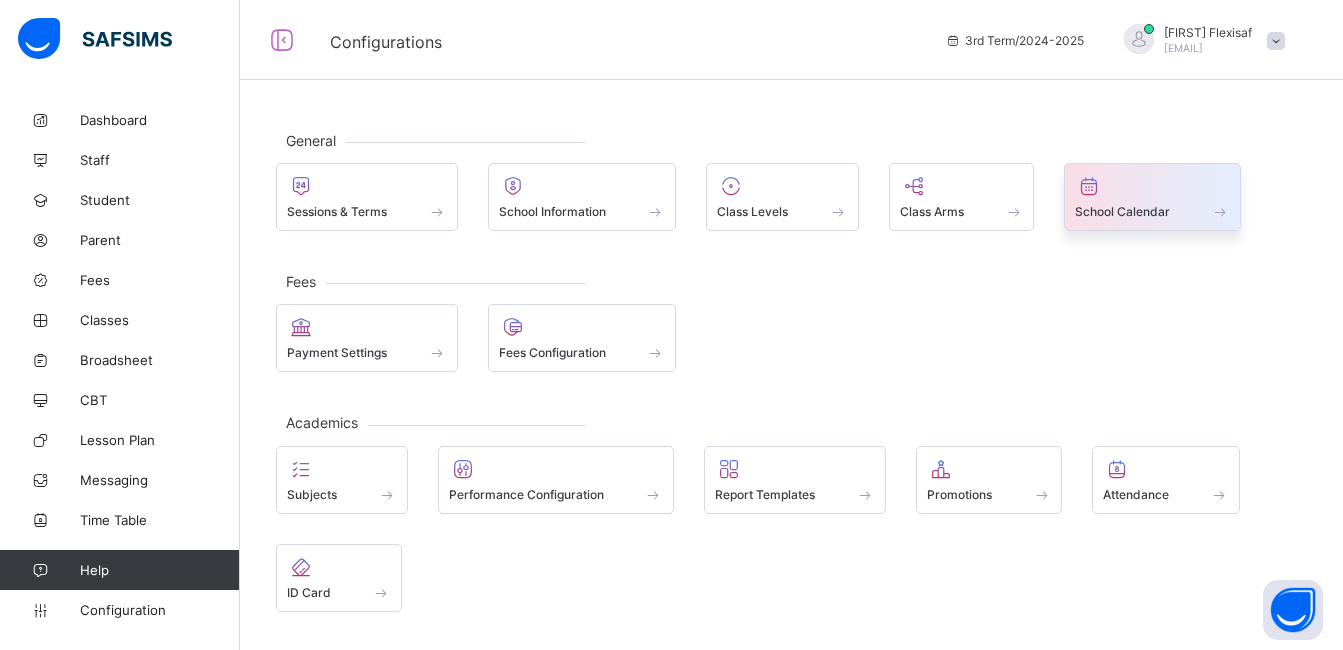 click at bounding box center [1152, 186] 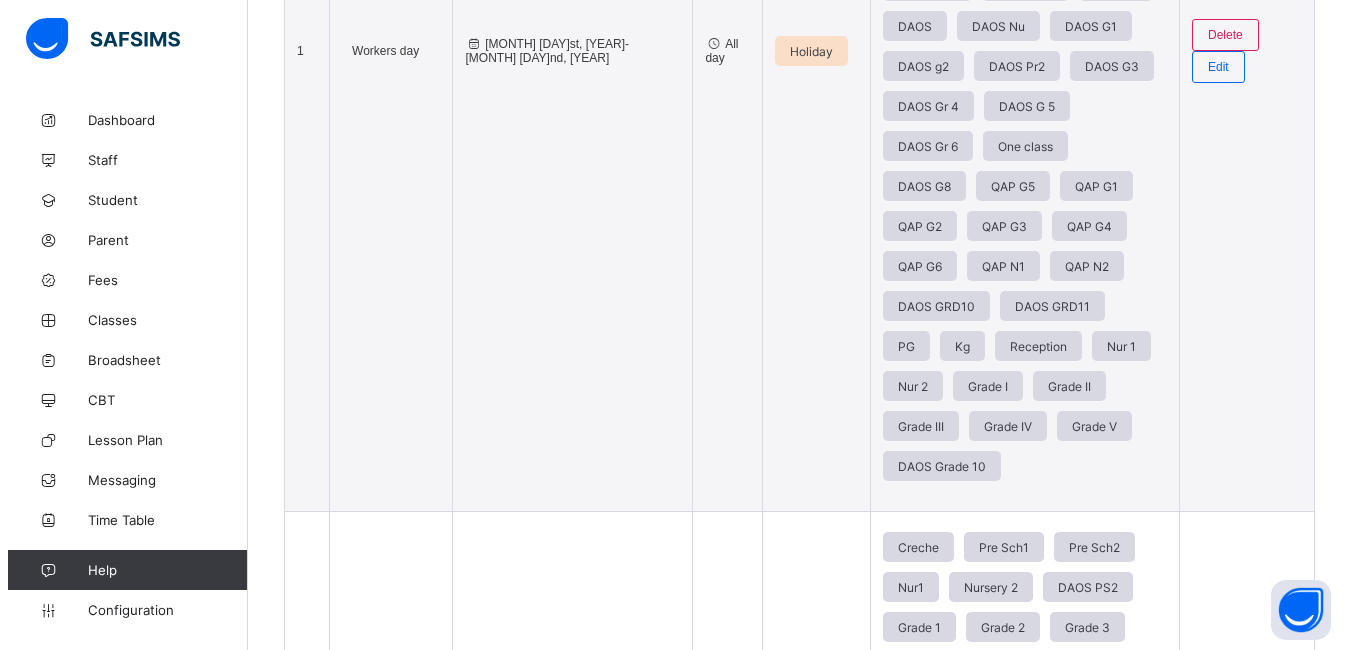 scroll, scrollTop: 551, scrollLeft: 0, axis: vertical 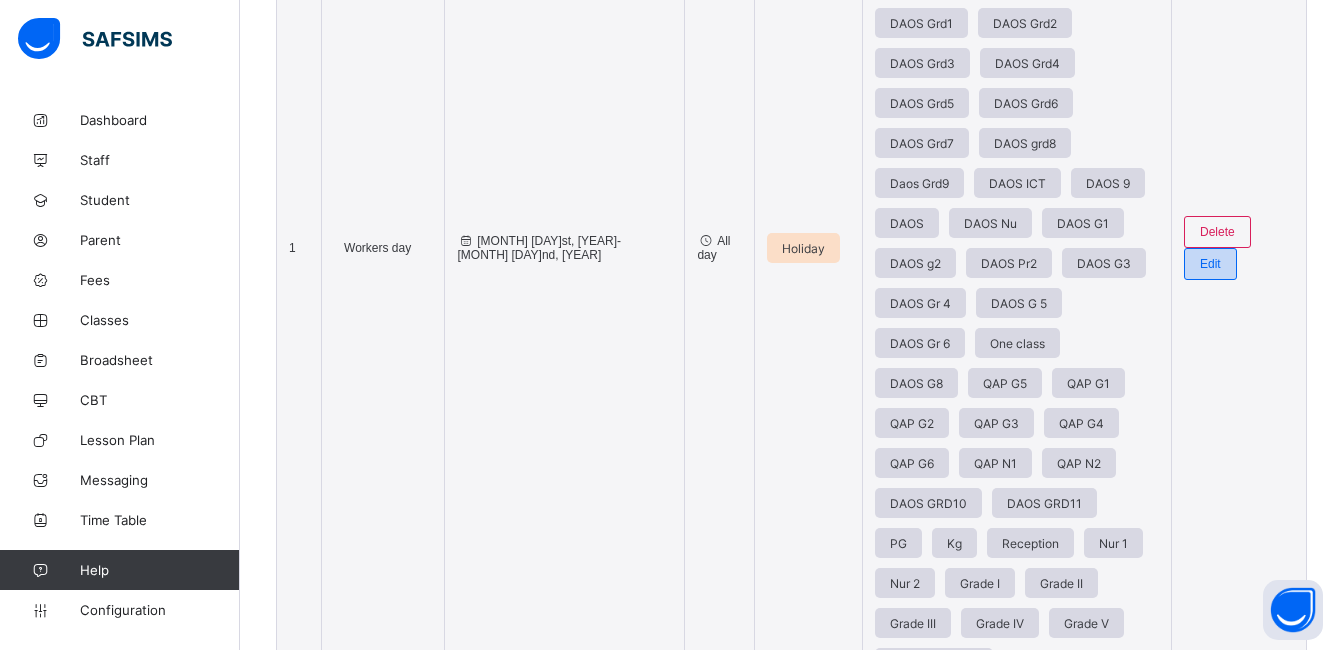 click on "Edit" at bounding box center (1210, 264) 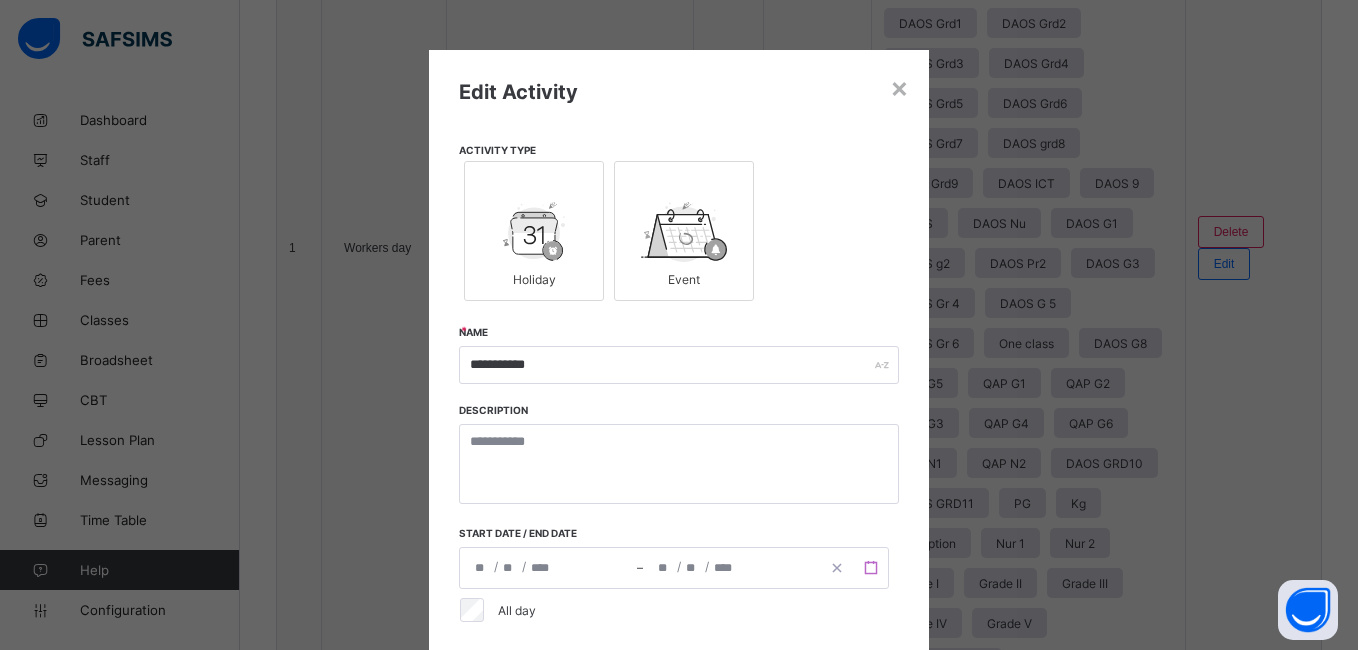 click 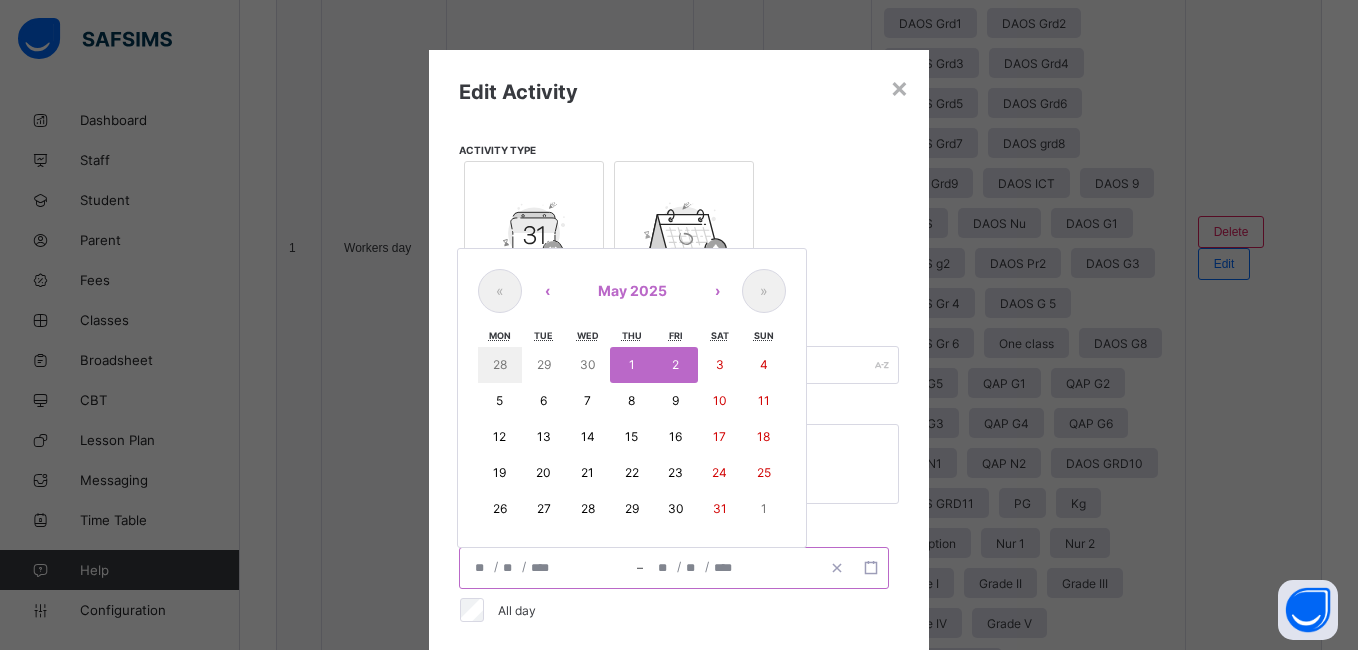 click on "1" at bounding box center (632, 364) 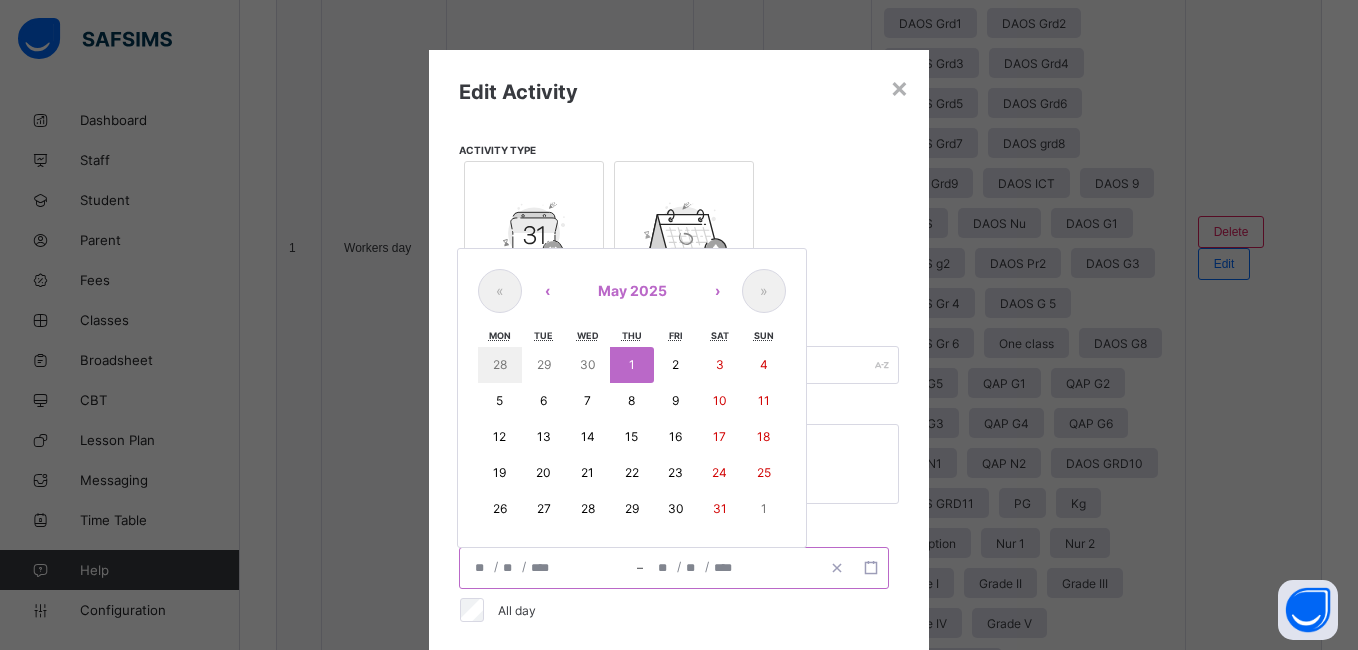 click on "1" at bounding box center (632, 364) 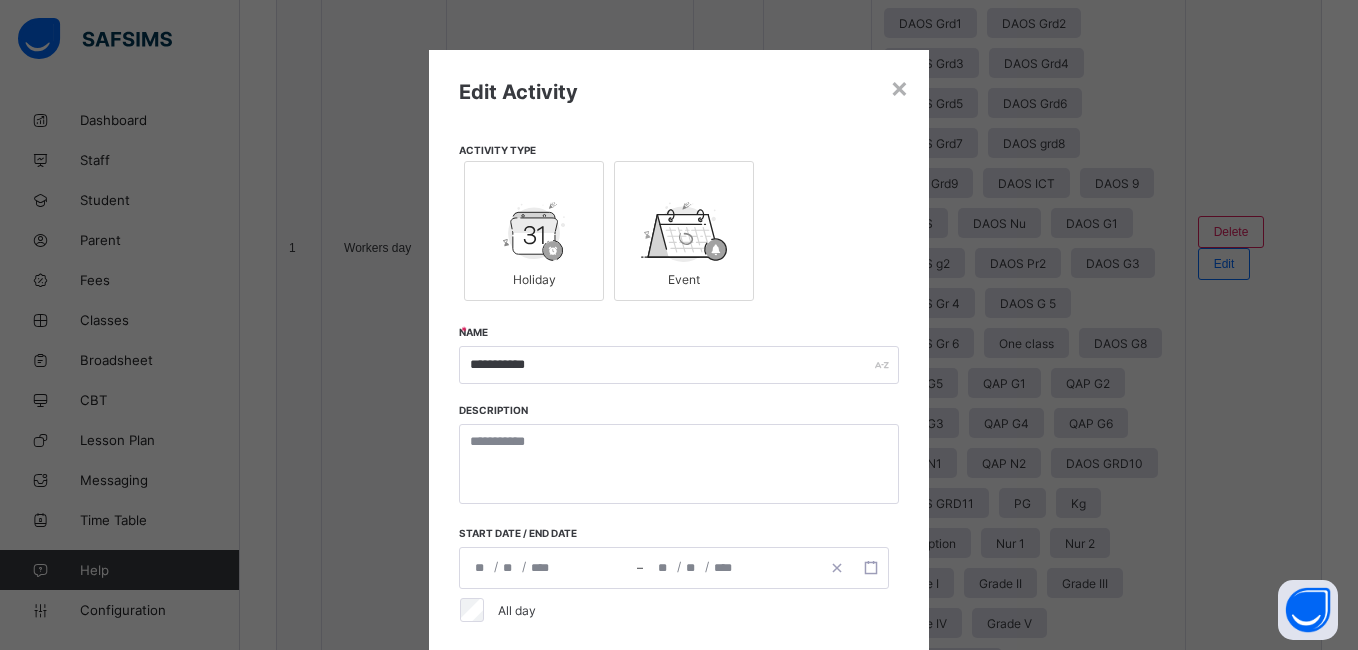 click on "Activity Type   Holiday Event" at bounding box center [679, 225] 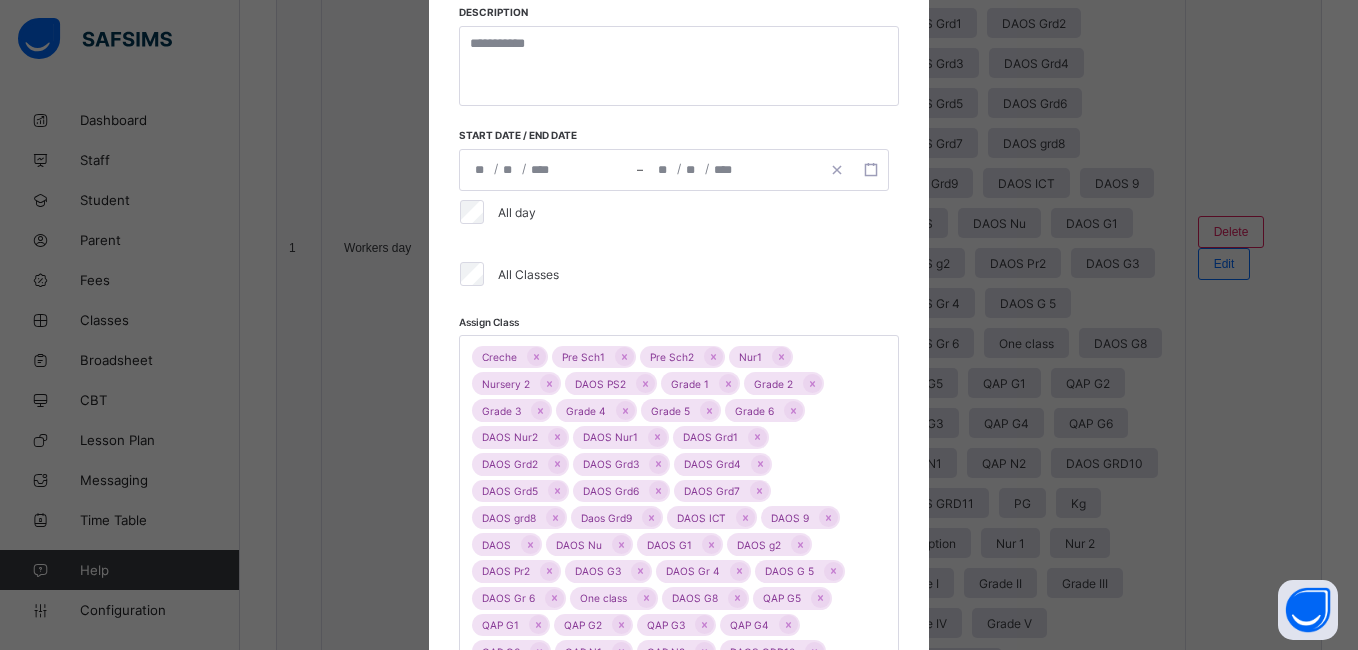 scroll, scrollTop: 400, scrollLeft: 0, axis: vertical 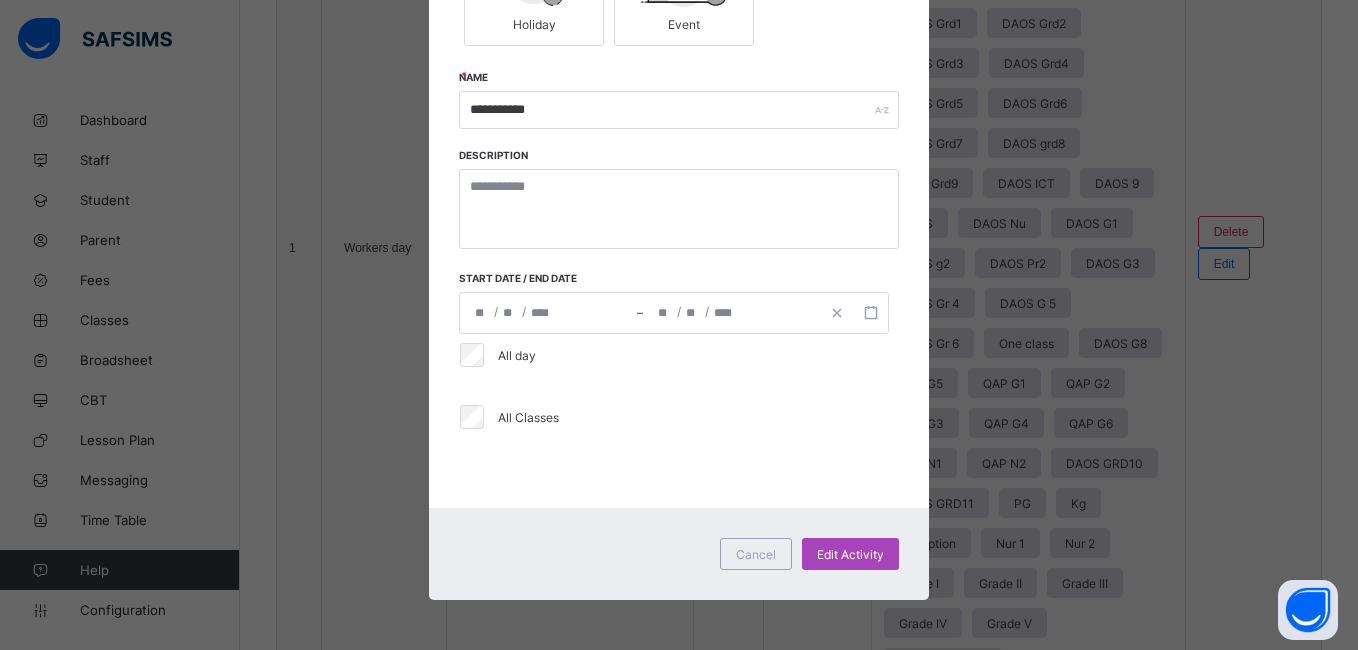 click on "Edit Activity" at bounding box center [850, 554] 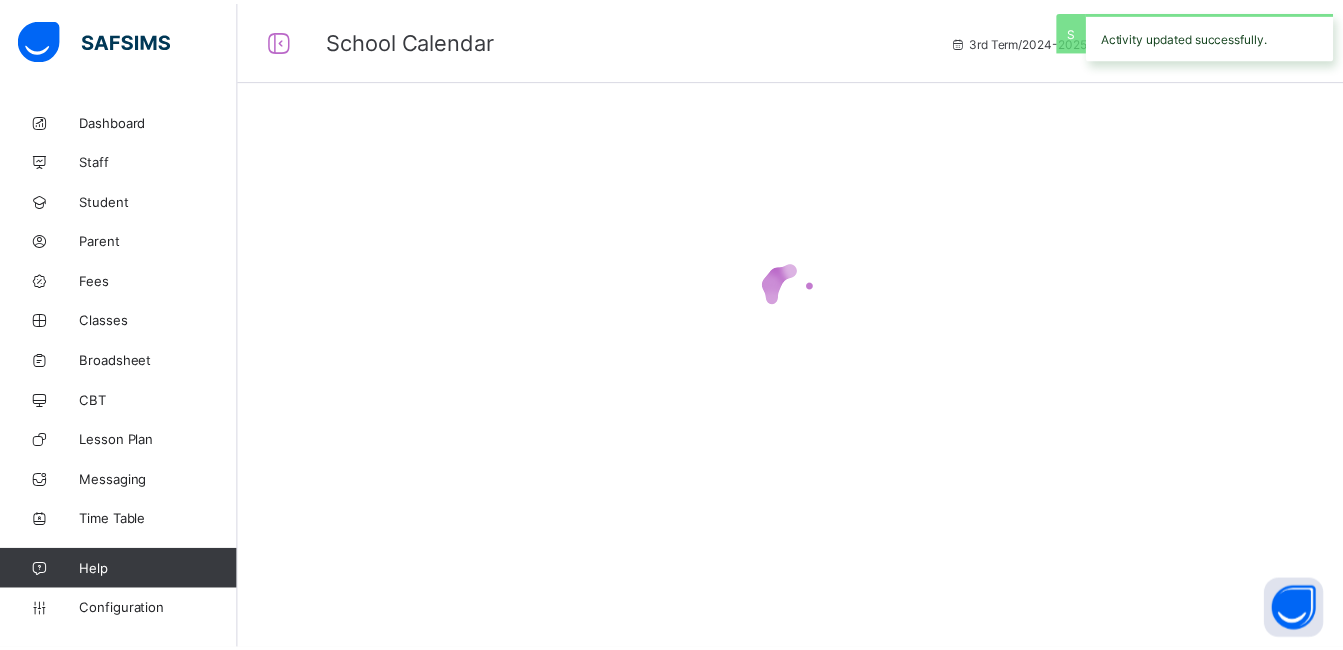 scroll, scrollTop: 0, scrollLeft: 0, axis: both 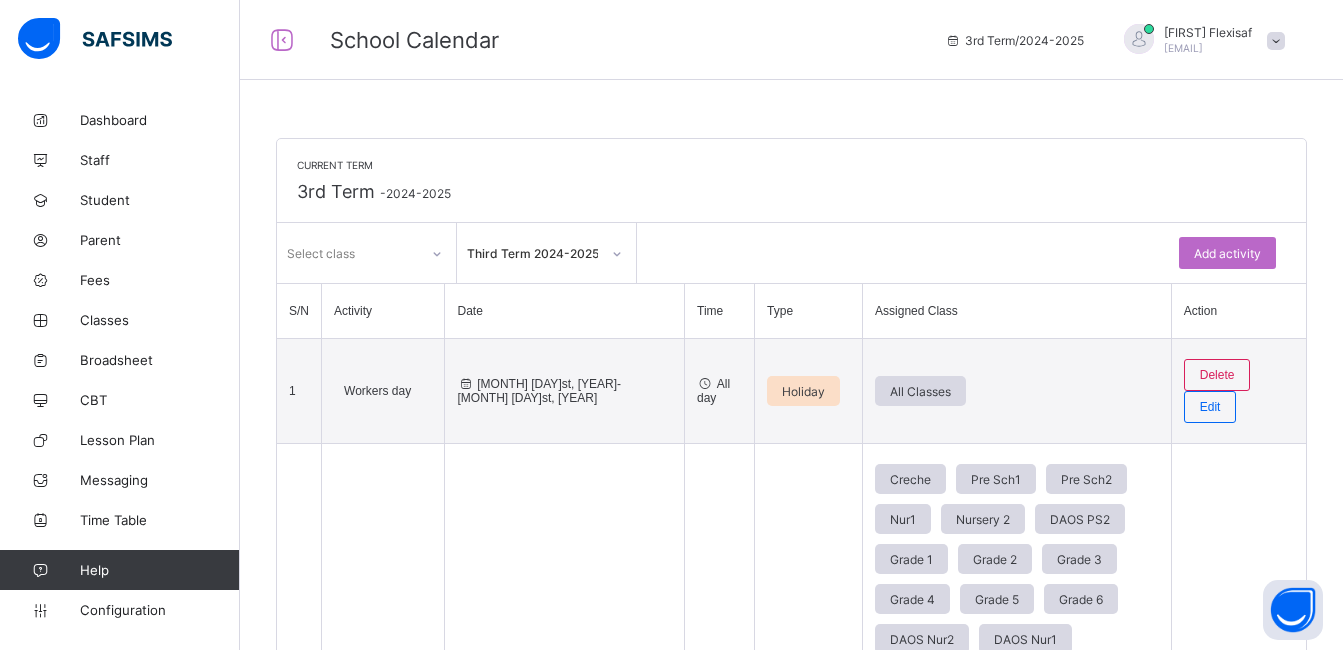 click on "Current Term 3rd Term     -  2024-2025" at bounding box center [791, 181] 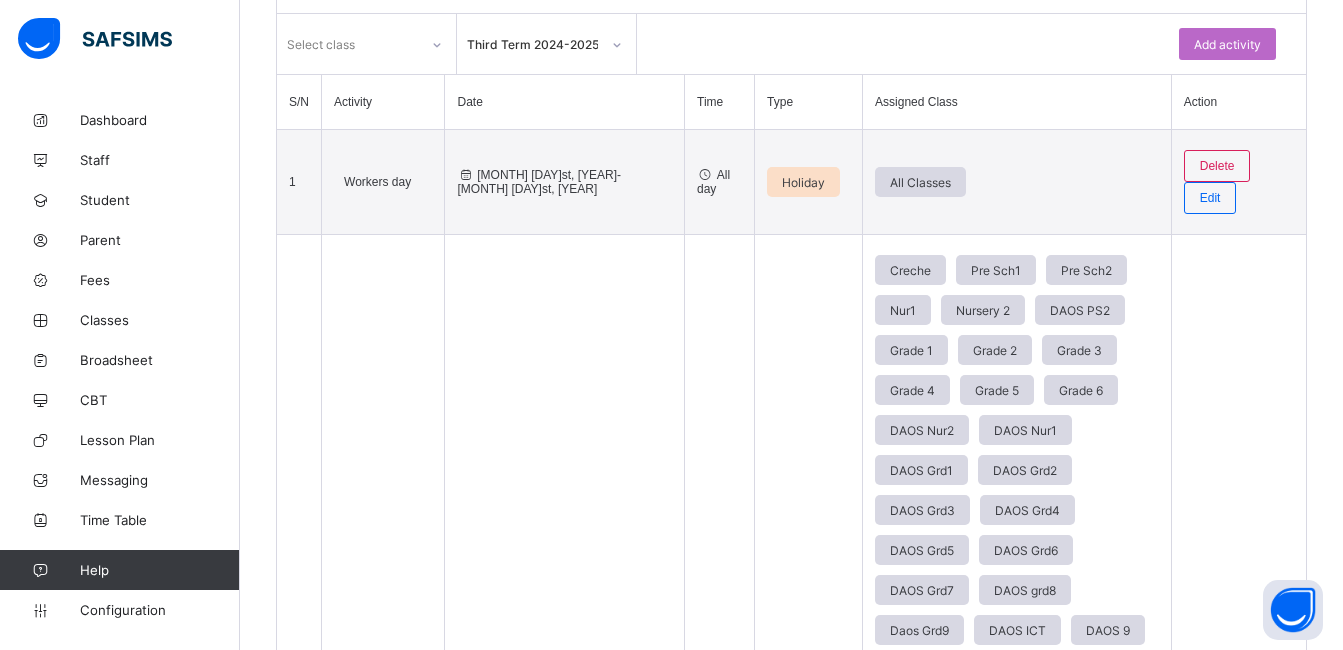 scroll, scrollTop: 360, scrollLeft: 0, axis: vertical 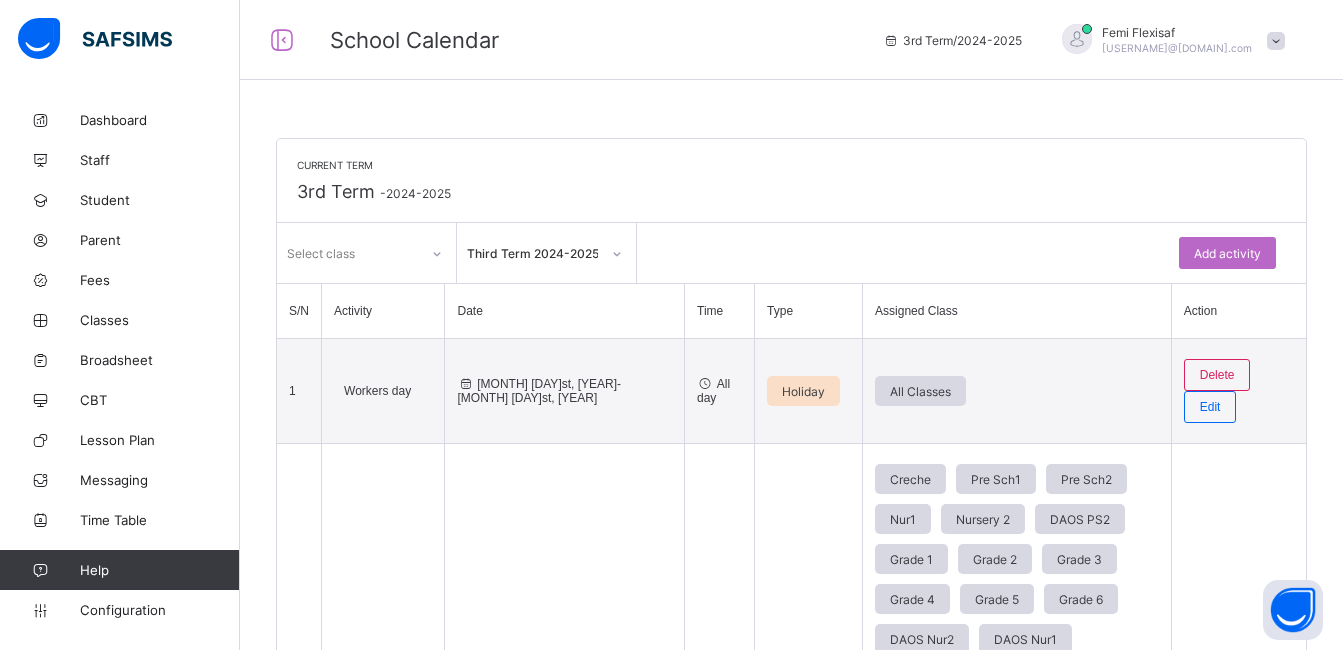 click at bounding box center (791, 176) 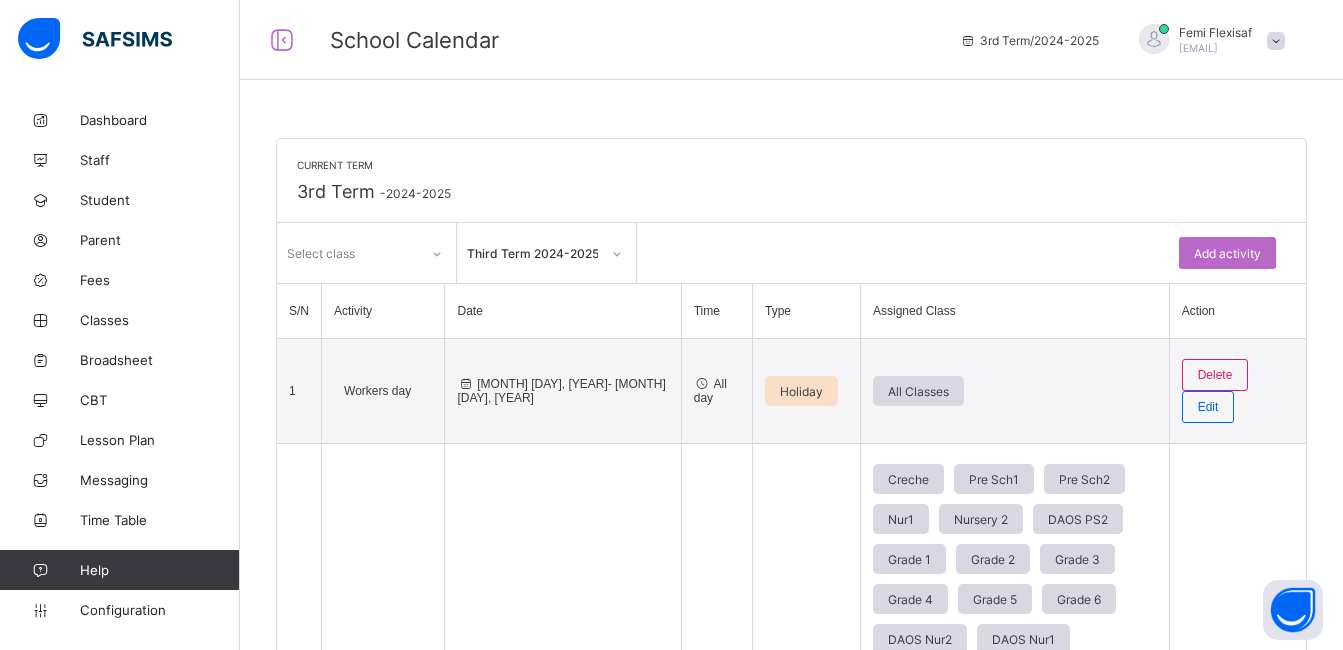scroll, scrollTop: 0, scrollLeft: 0, axis: both 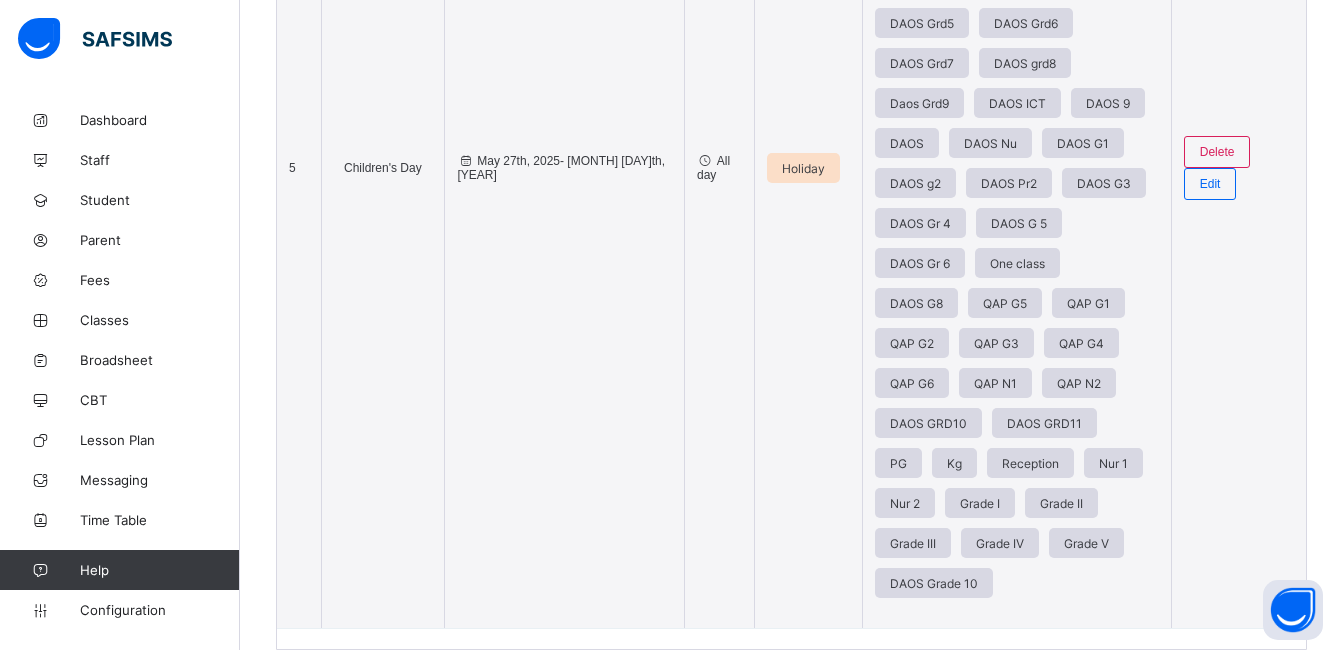 click on "S/N Activity Date Time Type Assigned Class Action 1 Workers day [MONTH] 1st, [YEAR]  -   [MONTH] 1st, [YEAR] All day Holiday All Classes   Delete     Edit   2 Eid Celebration [MONTH] 5th, [YEAR]  -   [MONTH] 7th, [YEAR] All day Holiday Creche Pre Sch1 Pre Sch2 Nur1 Nursery 2 DAOS PS2 Grade 1 Grade 2 Grade 3 Grade 4 Grade 5 Grade 6 DAOS Nur2 DAOS Nur1 DAOS Grd1 DAOS Grd2 DAOS Grd3 DAOS Grd4 DAOS Grd5 DAOS Grd6 DAOS Grd7 DAOS grd8 Daos Grd9 DAOS ICT DAOS 9 DAOS DAOS Nu DAOS G1 DAOS g2 DAOS Pr2 DAOS G3 DAOS Gr 4 DAOS G 5 DAOS Gr 6 One class DAOS G8 QAP G5 QAP G1 QAP G2 QAP G3 QAP G4 QAP G6 QAP N1 QAP N2 DAOS GRD10 DAOS GRD11 PG Kg Reception Nur 1 Nur 2 Grade I Grade II Grade III Grade IV Grade V DAOS Grade 10   Delete     Edit   3 Public Holiday by Federal Government [MONTH] 15th, [YEAR]  -   [MONTH] 16th, [YEAR] All day Holiday Creche Pre Sch1 Pre Sch2 Nur1 Nursery 2 DAOS PS2 Grade 1 Grade 2 Grade 3 Grade 4 Grade 5 Grade 6 DAOS Nur2 DAOS Nur1 DAOS Grd1 DAOS Grd2 DAOS Grd3 DAOS Grd4 DAOS Grd5 DAOS Grd6 DAOS Grd7 DAOS grd8 Daos Grd9 DAOS ICT DAOS 9" at bounding box center (791, -1294) 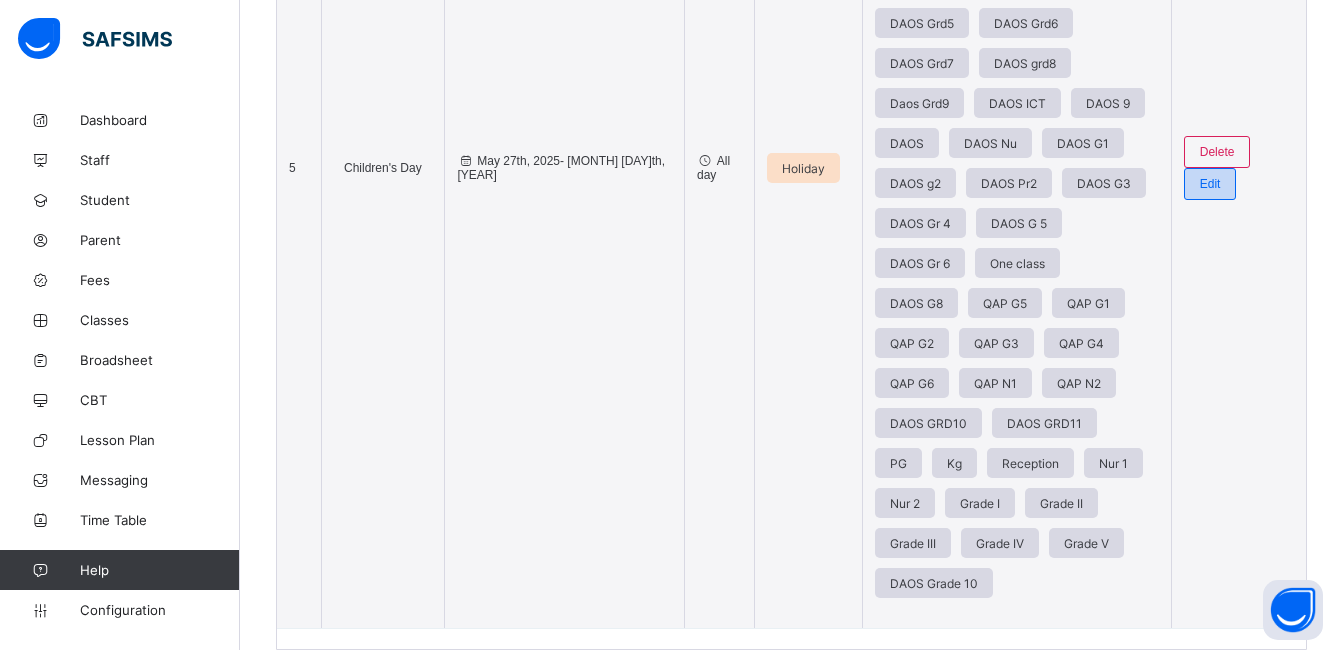 click on "Edit" at bounding box center (1210, 184) 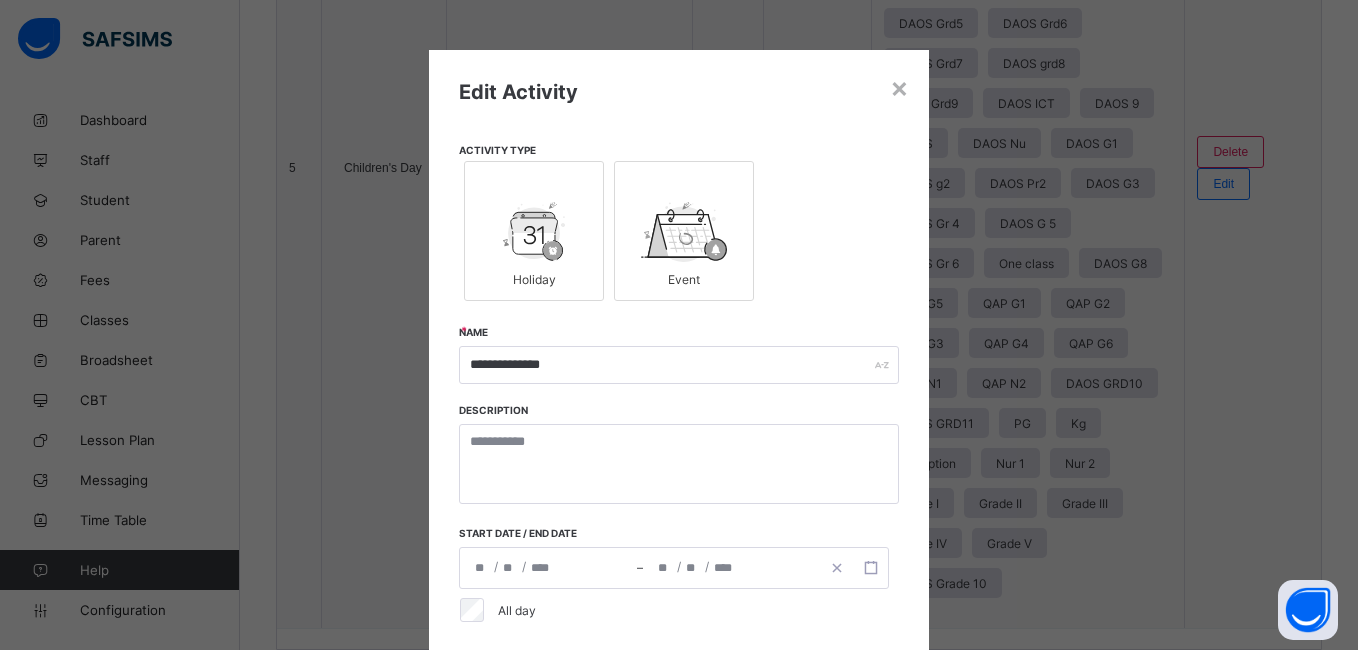 click on "Edit Activity" at bounding box center (679, 92) 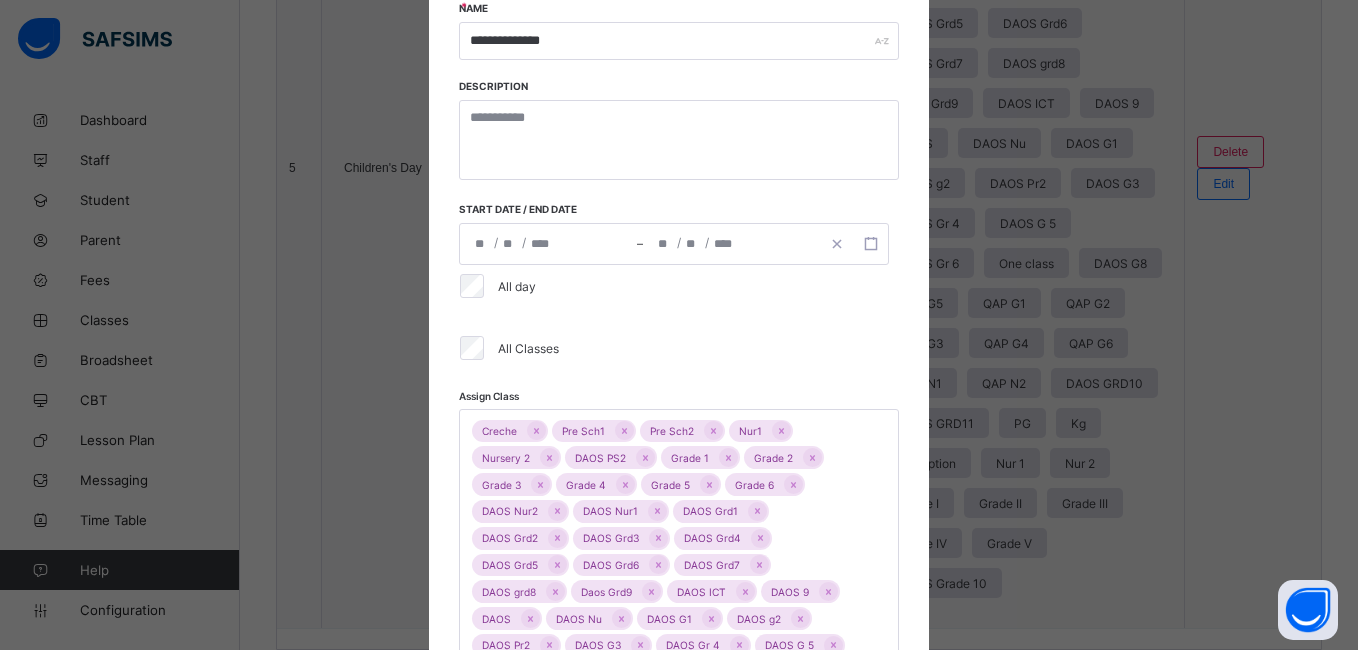 scroll, scrollTop: 400, scrollLeft: 0, axis: vertical 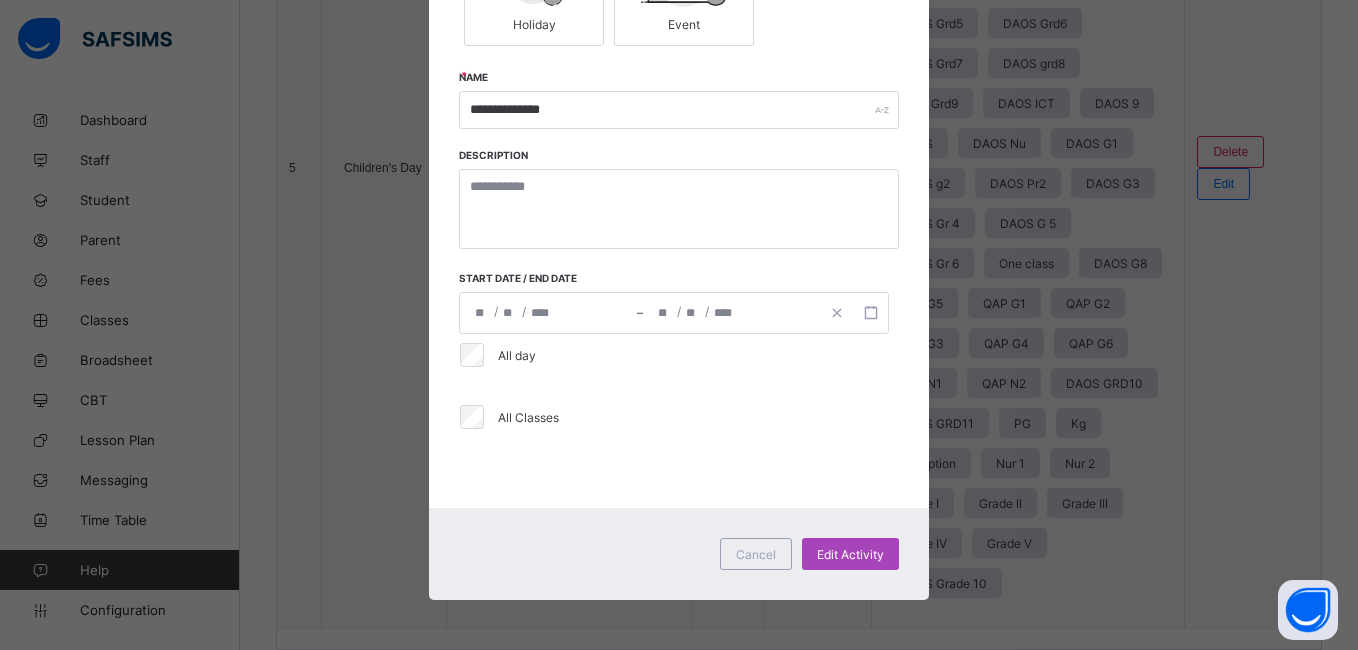 click on "Edit Activity" at bounding box center [850, 554] 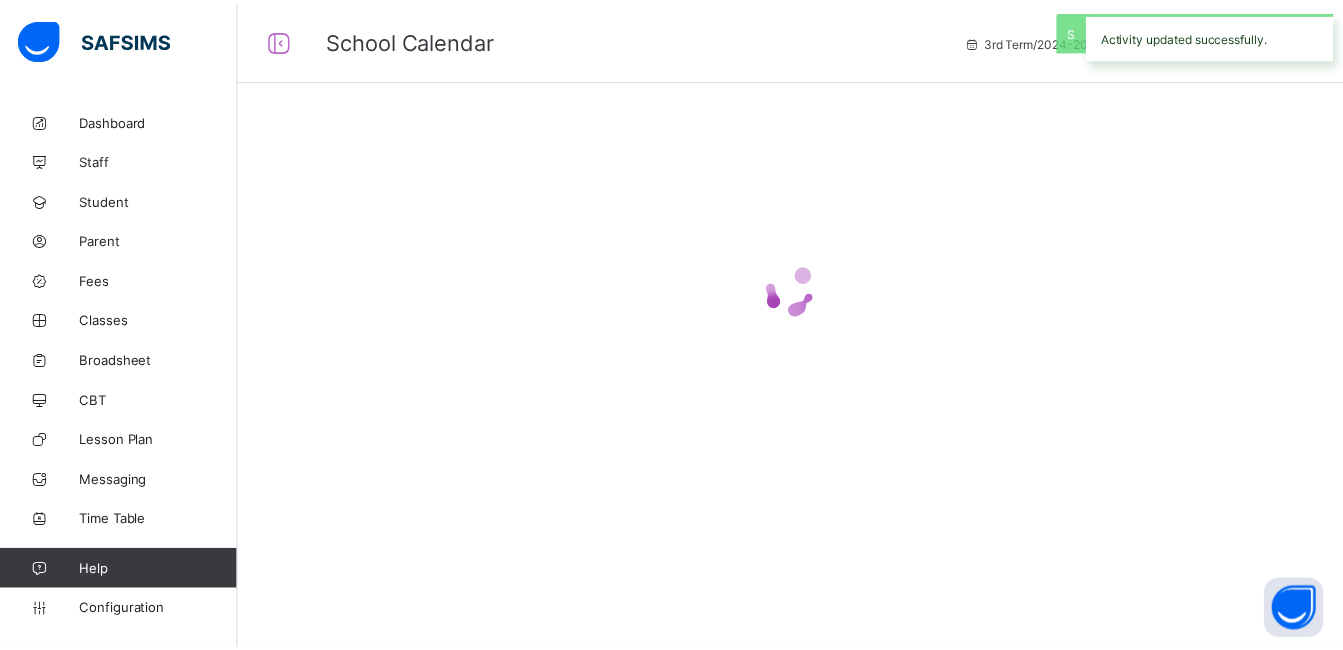 scroll, scrollTop: 0, scrollLeft: 0, axis: both 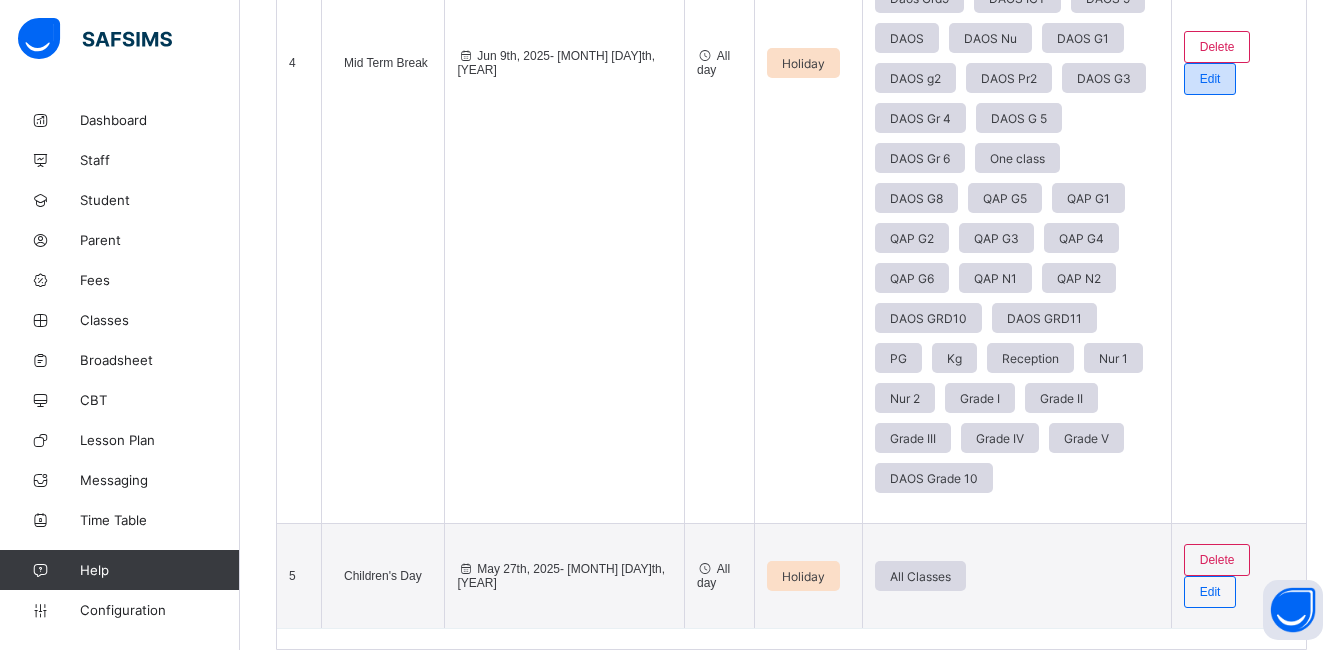 click on "Edit" at bounding box center (1210, 79) 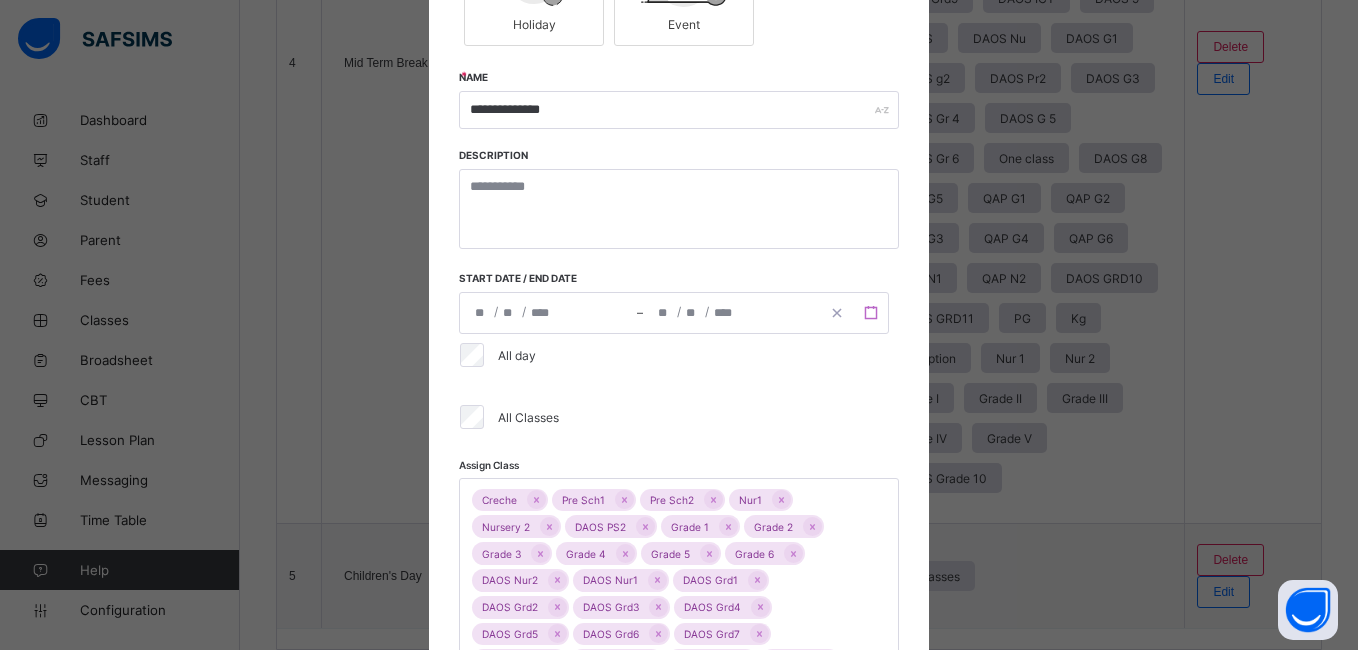 click 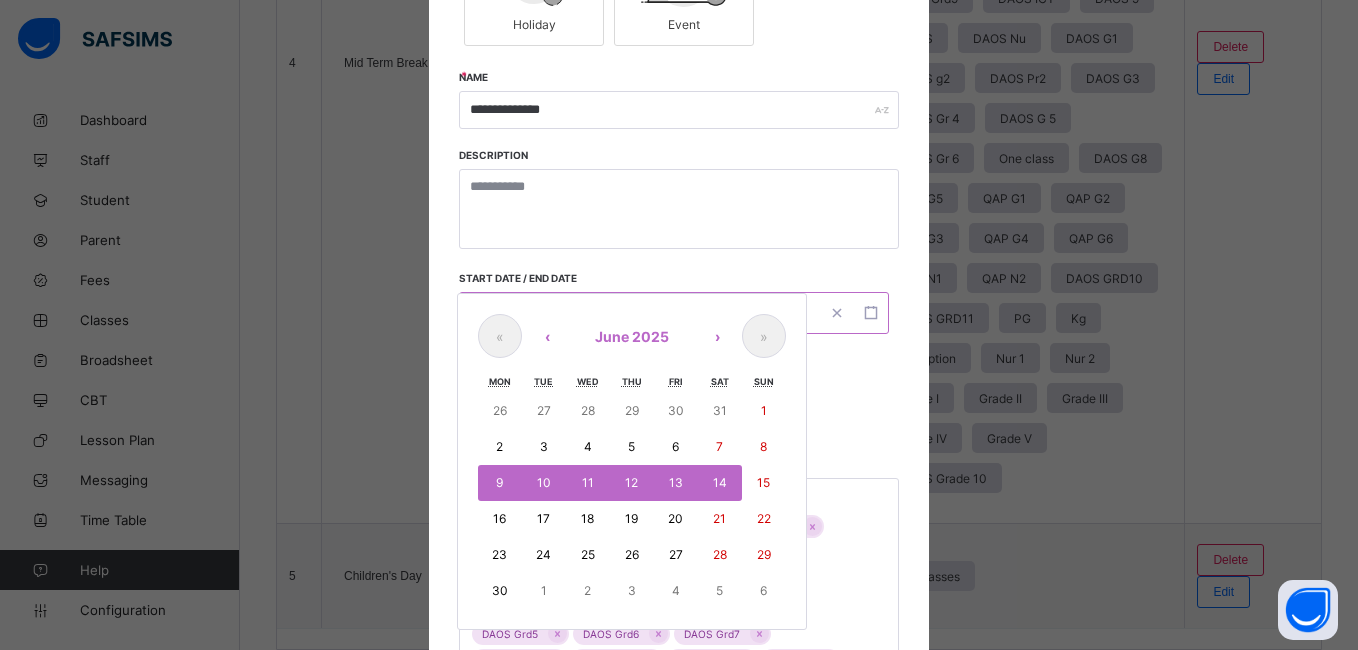 drag, startPoint x: 485, startPoint y: 480, endPoint x: 721, endPoint y: 485, distance: 236.05296 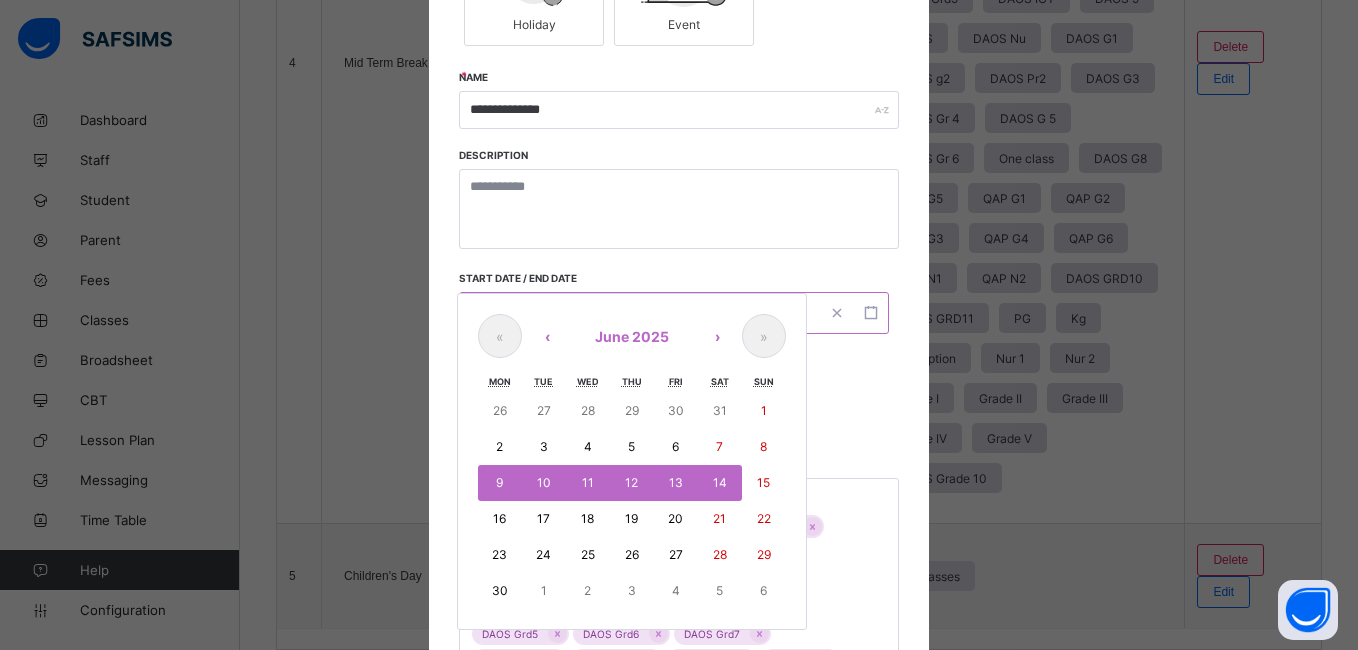click on "26 27 28 29 30 31 1 2 3 4 5 6 7 8 9 10 11 12 13 14 15 16 17 18 19 20 21 22 23 24 25 26 27 28 29 30 1 2 3 4 5 6" at bounding box center (632, 501) 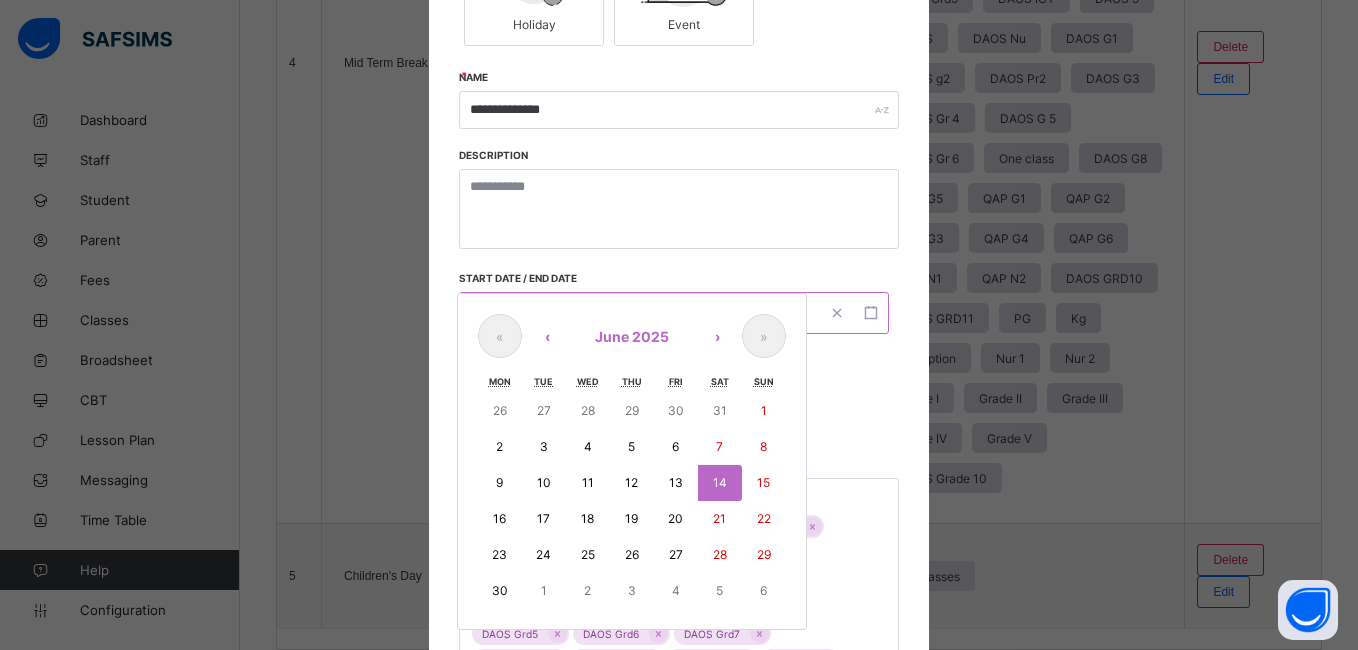 click on "14" at bounding box center (720, 482) 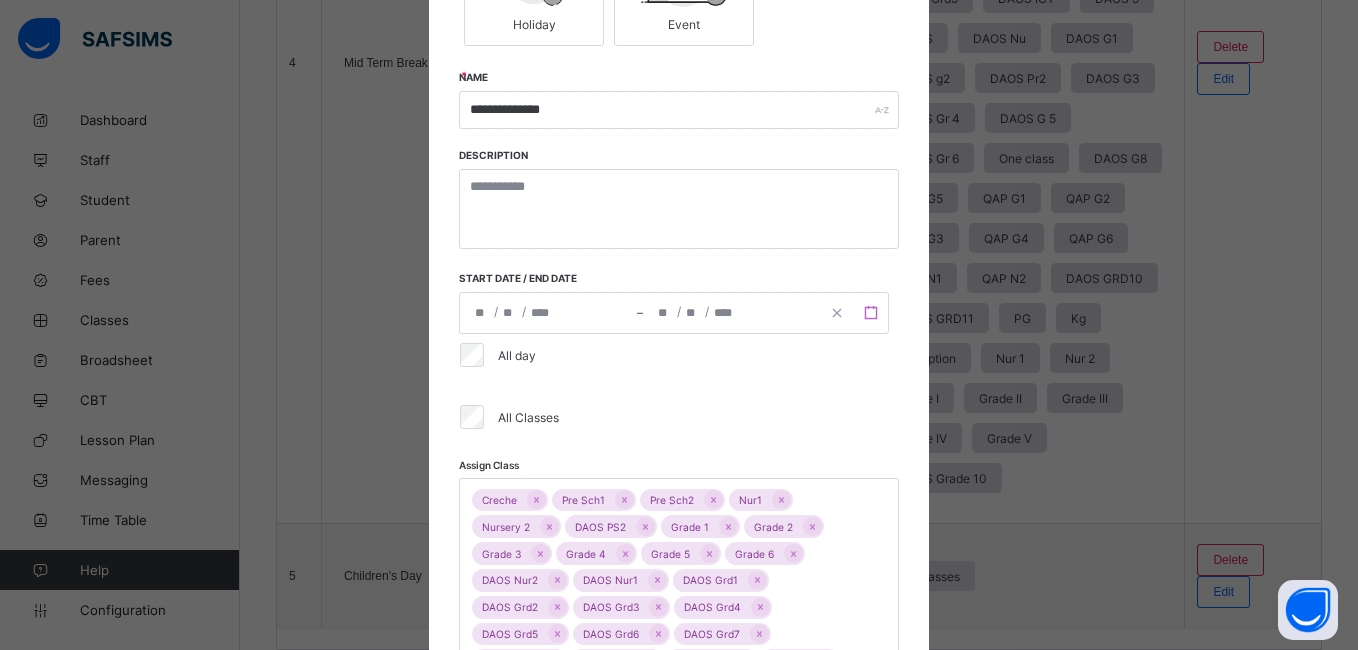 click 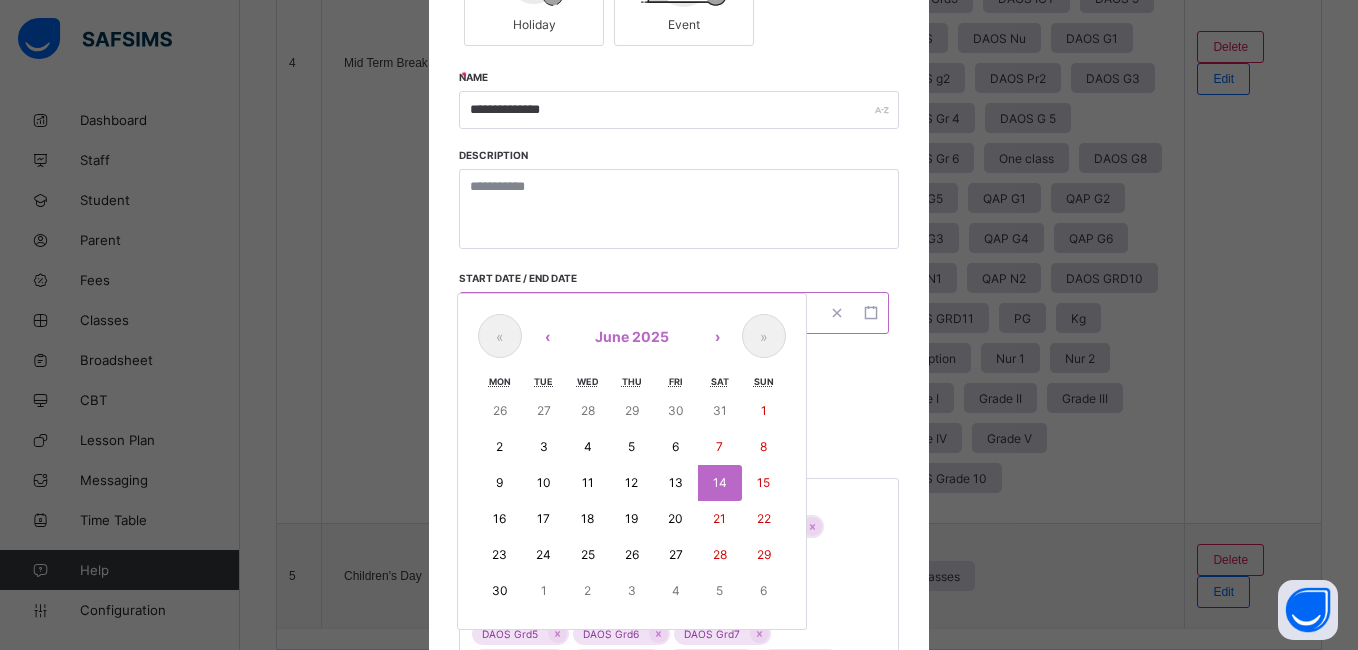 click on "9" at bounding box center [500, 483] 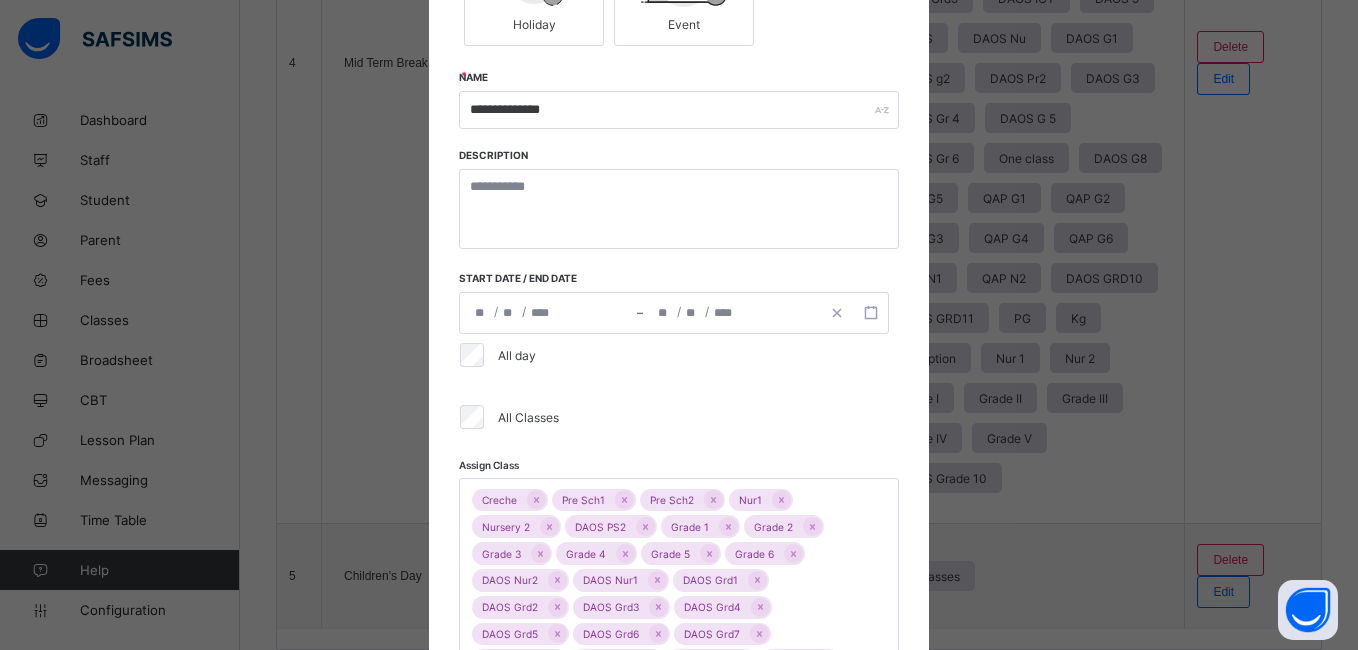 click on "**********" at bounding box center (679, 374) 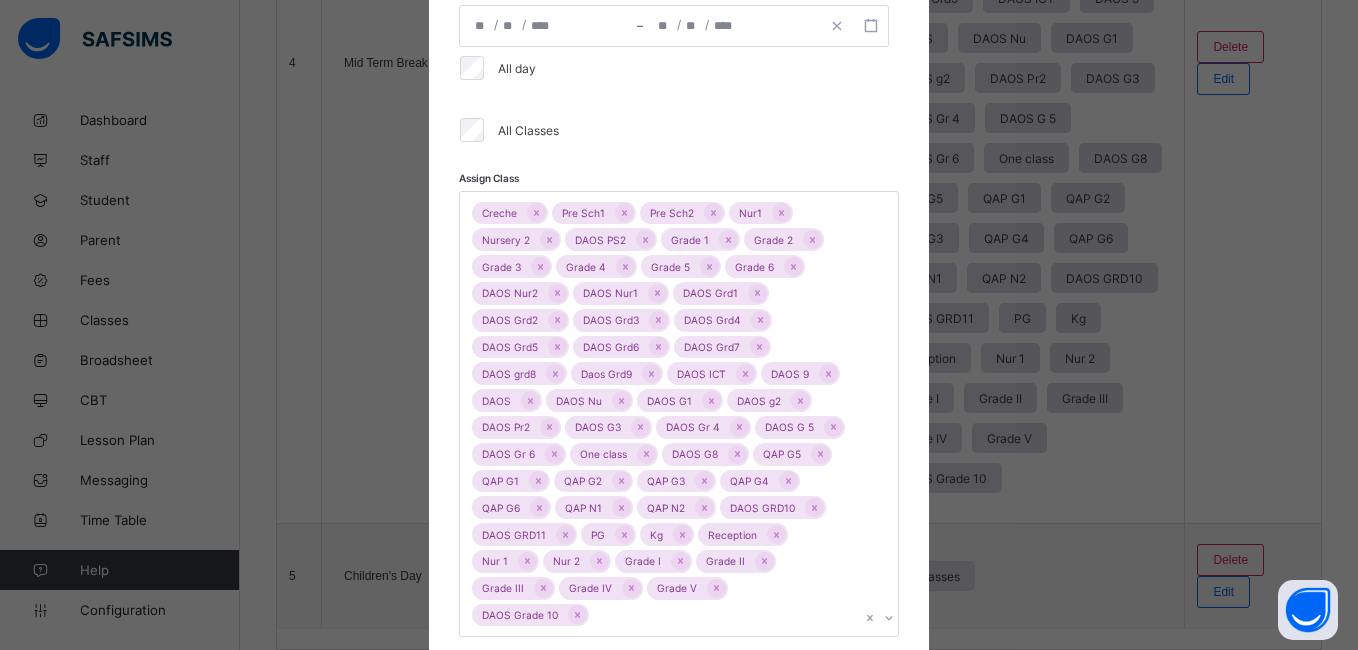 scroll, scrollTop: 537, scrollLeft: 0, axis: vertical 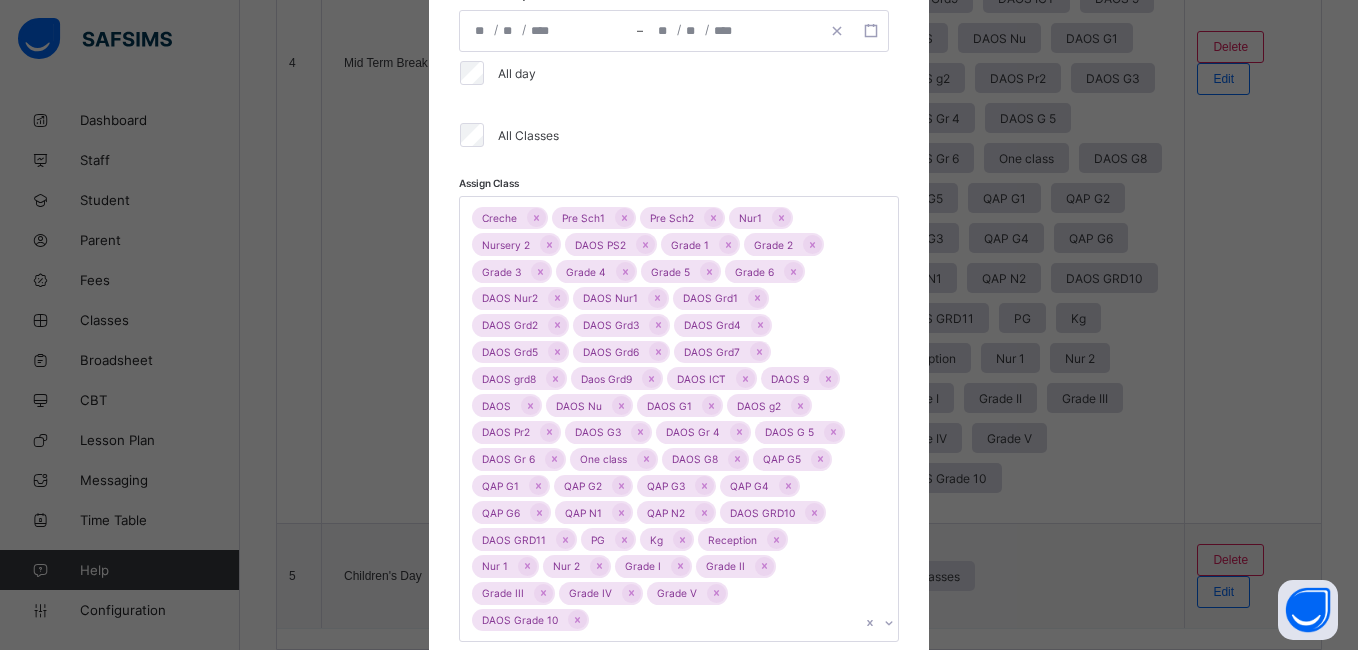 click on "**********" at bounding box center (679, 92) 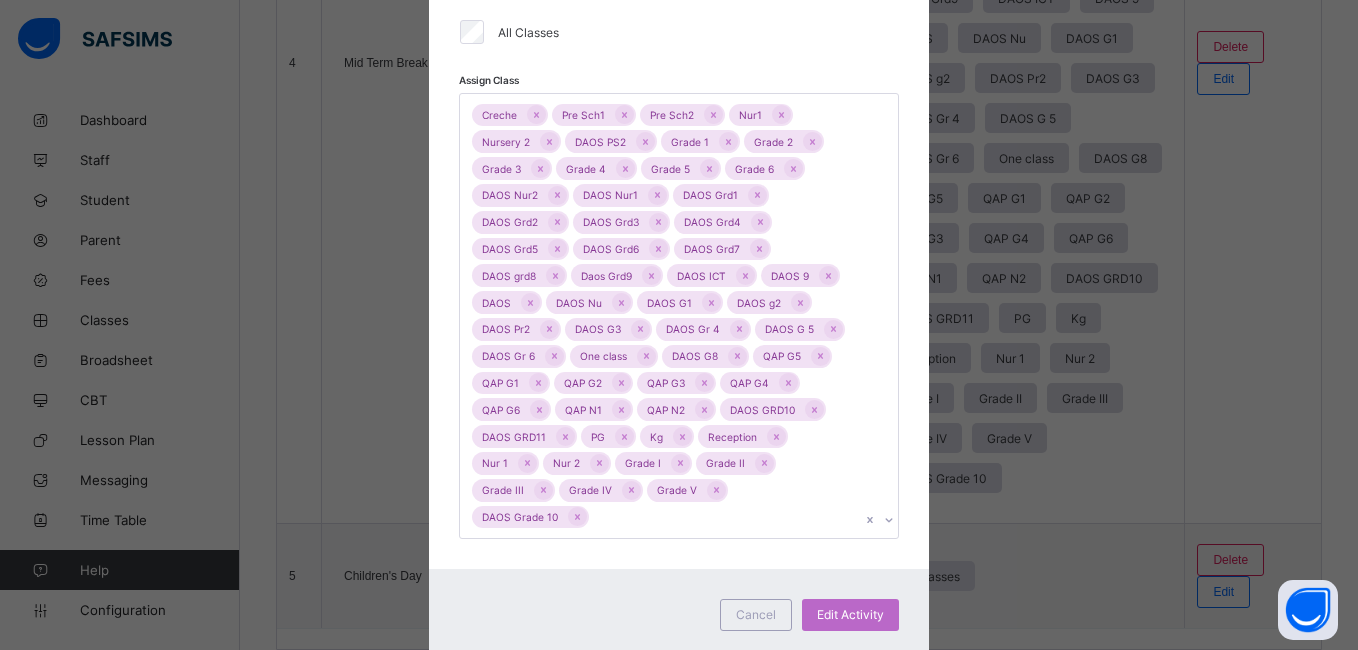 scroll, scrollTop: 697, scrollLeft: 0, axis: vertical 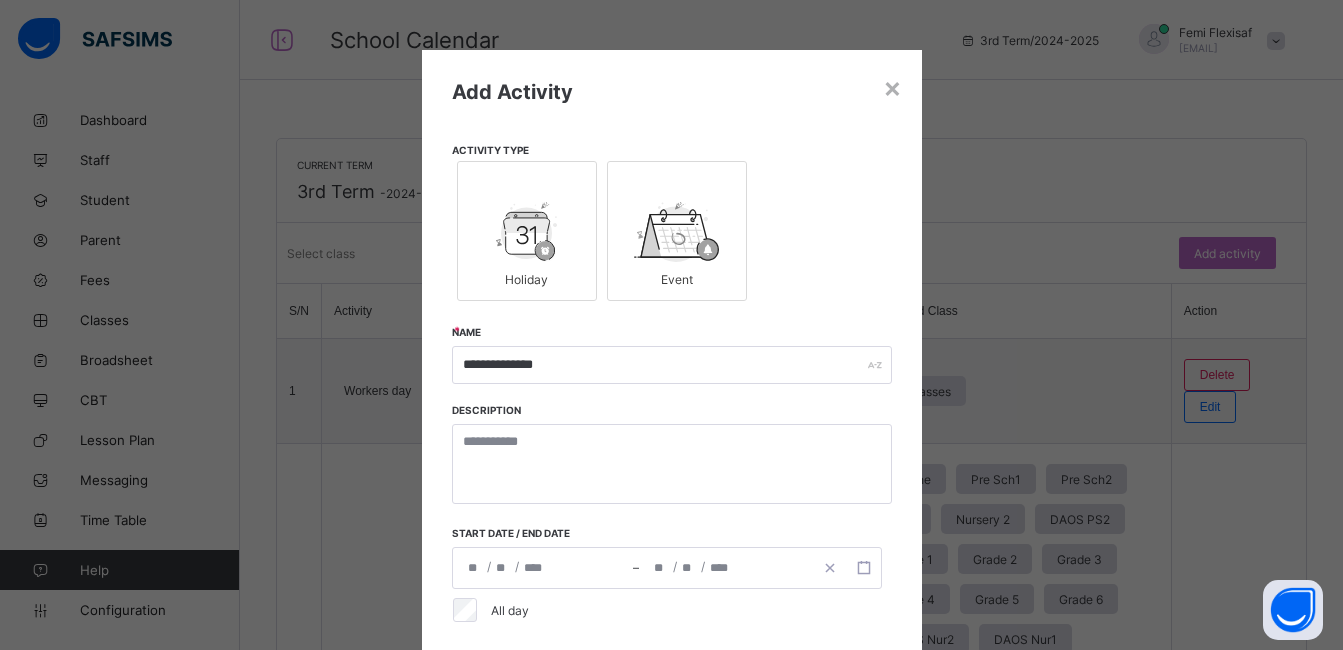 click on "**********" at bounding box center [672, 670] 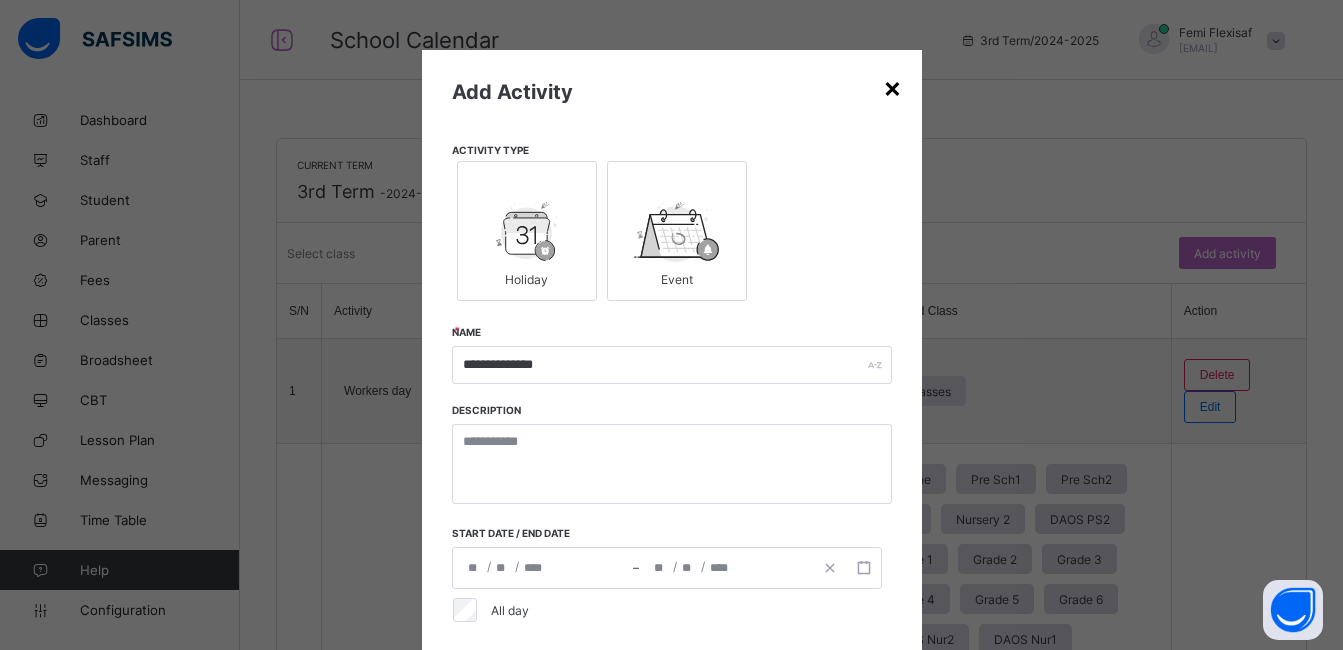 click on "×" at bounding box center [892, 87] 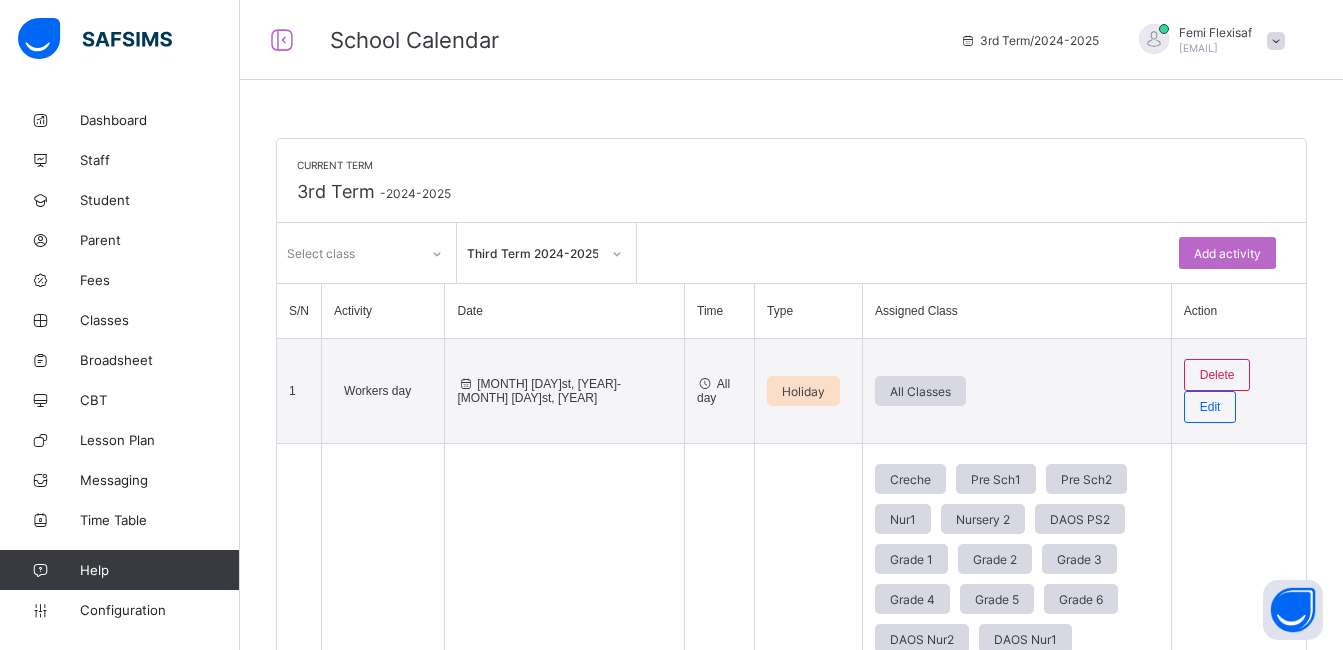 scroll, scrollTop: 2683, scrollLeft: 0, axis: vertical 